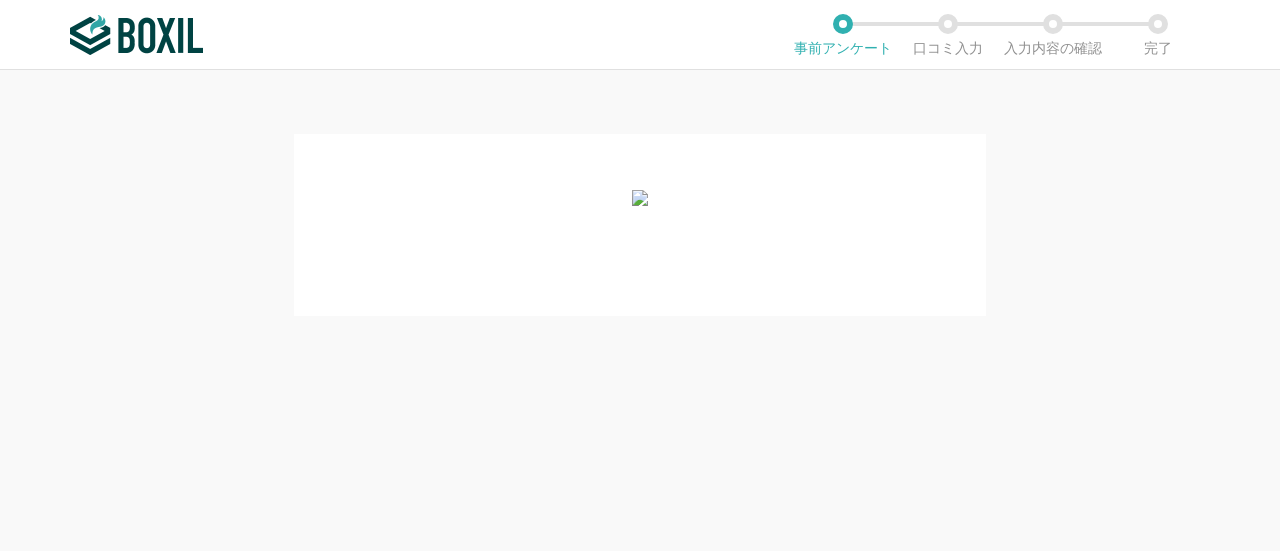 scroll, scrollTop: 0, scrollLeft: 0, axis: both 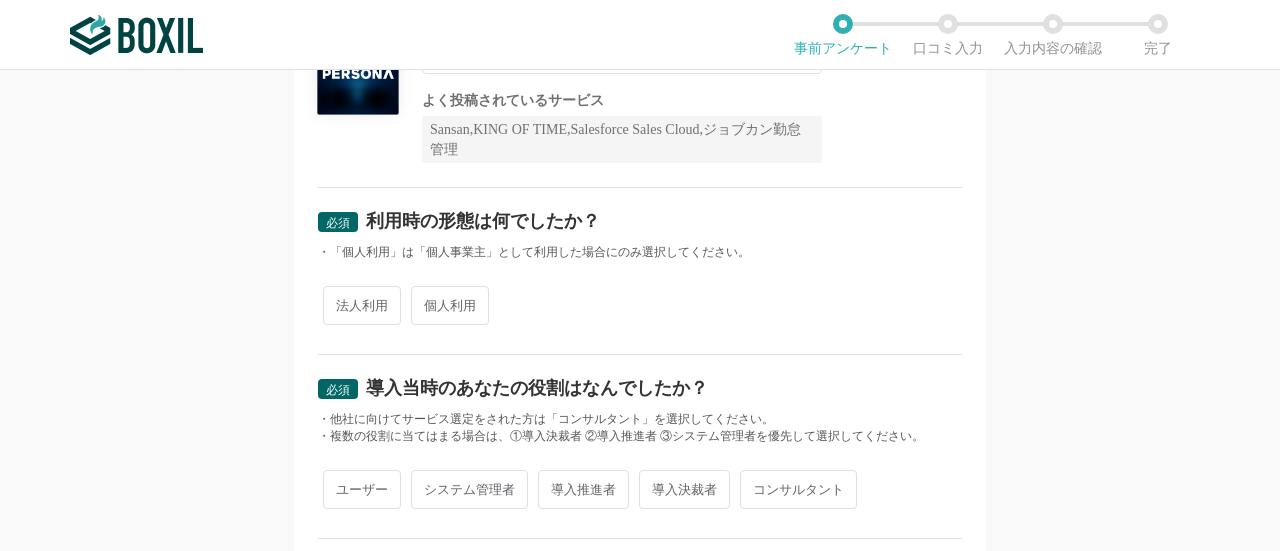 click on "法人利用" at bounding box center [362, 305] 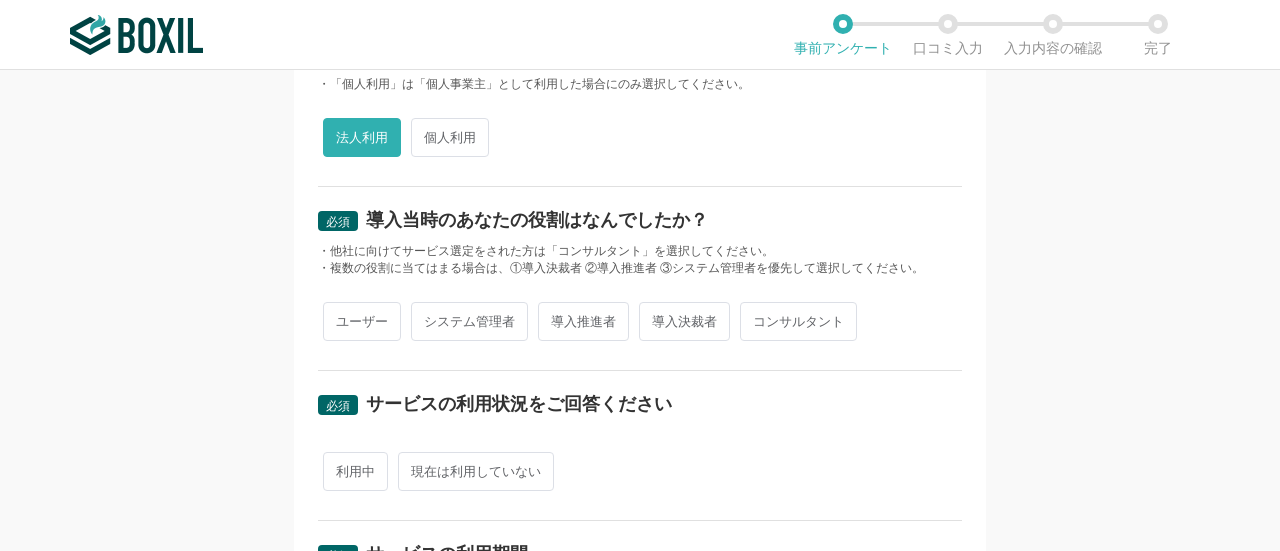 scroll, scrollTop: 400, scrollLeft: 0, axis: vertical 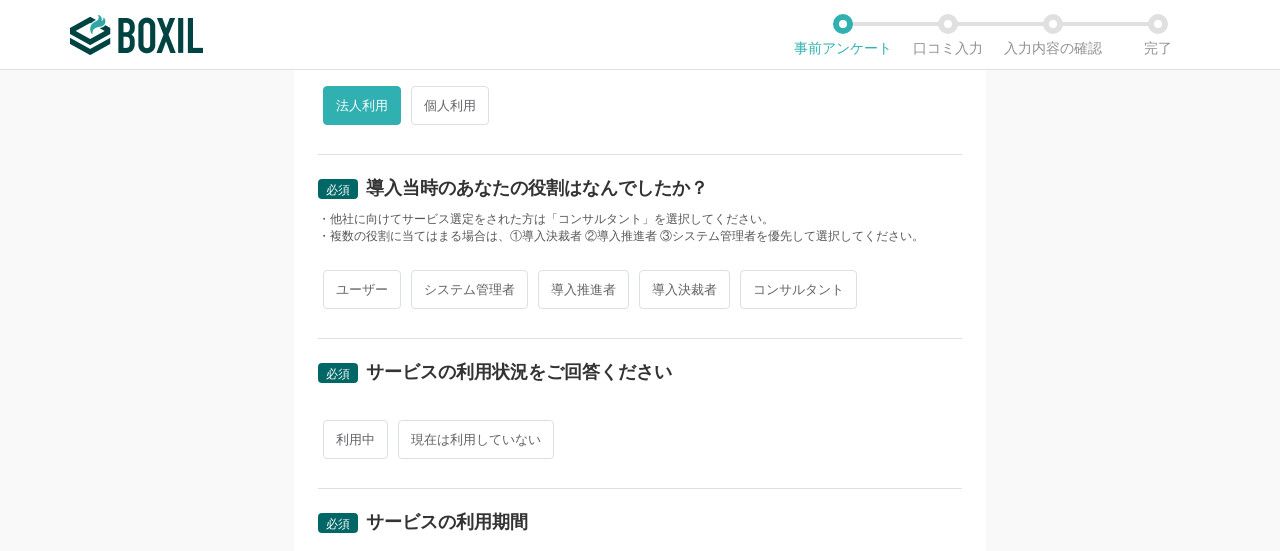 click on "ユーザー" at bounding box center (362, 289) 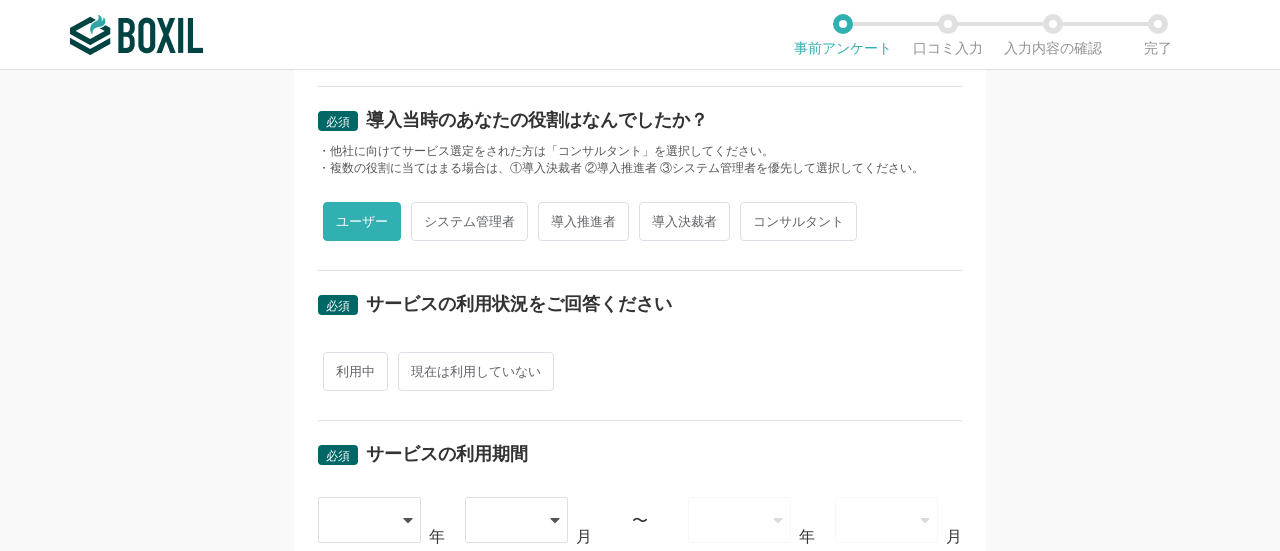 scroll, scrollTop: 500, scrollLeft: 0, axis: vertical 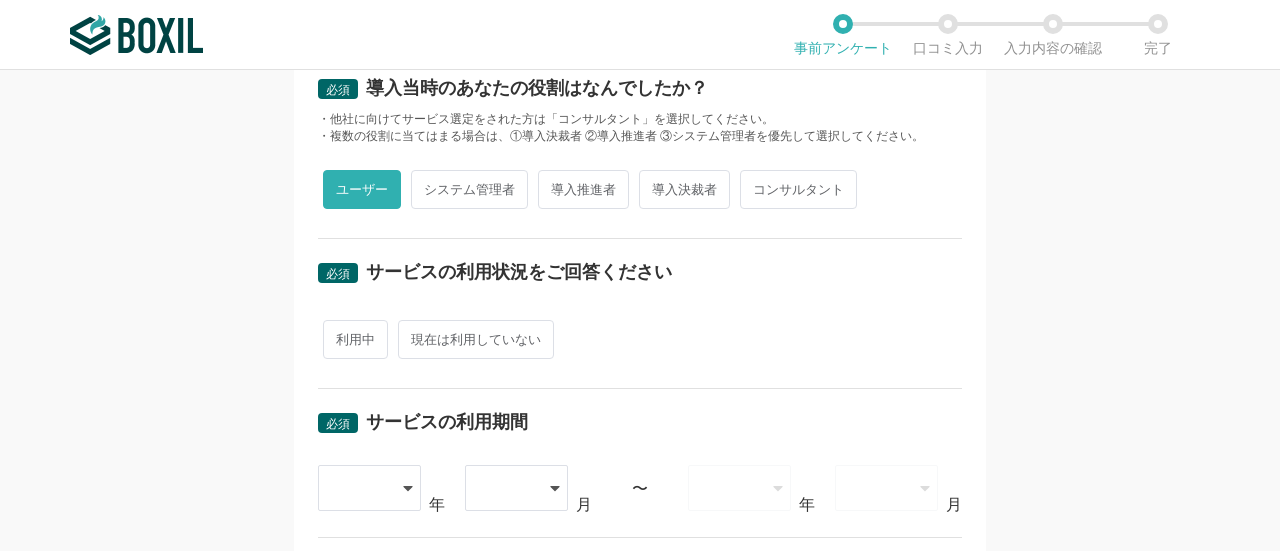 click on "利用中" at bounding box center [355, 339] 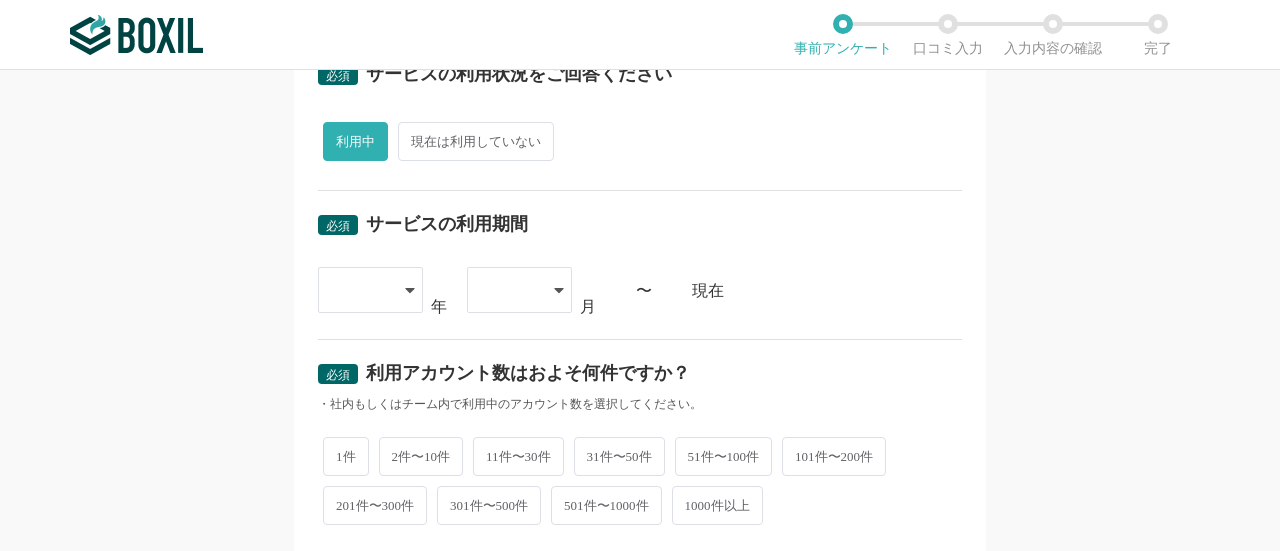 scroll, scrollTop: 700, scrollLeft: 0, axis: vertical 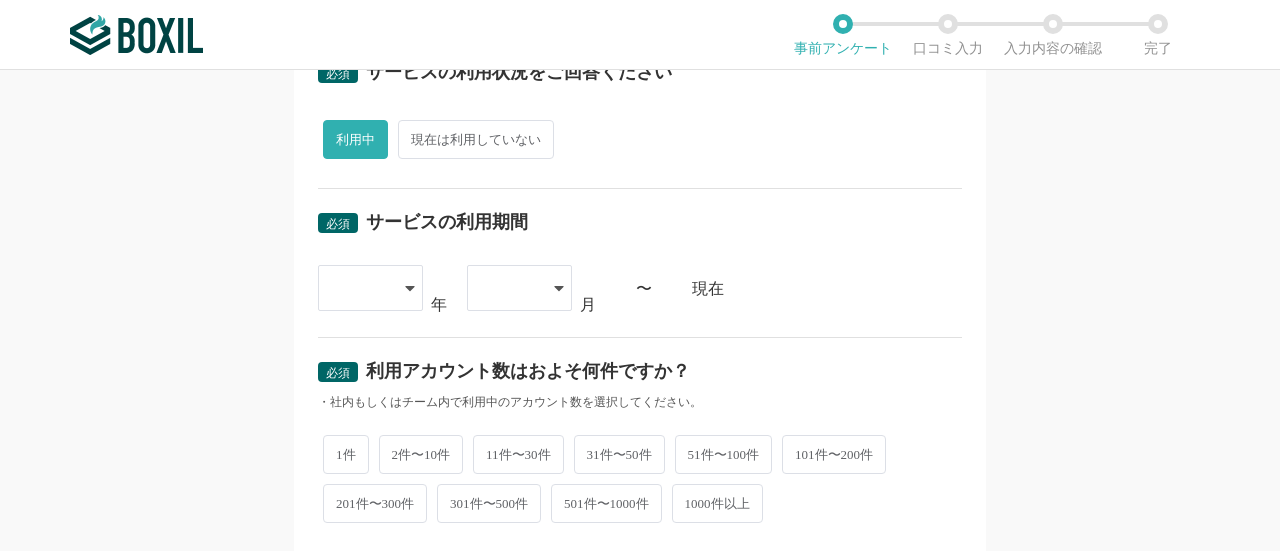 click at bounding box center [360, 288] 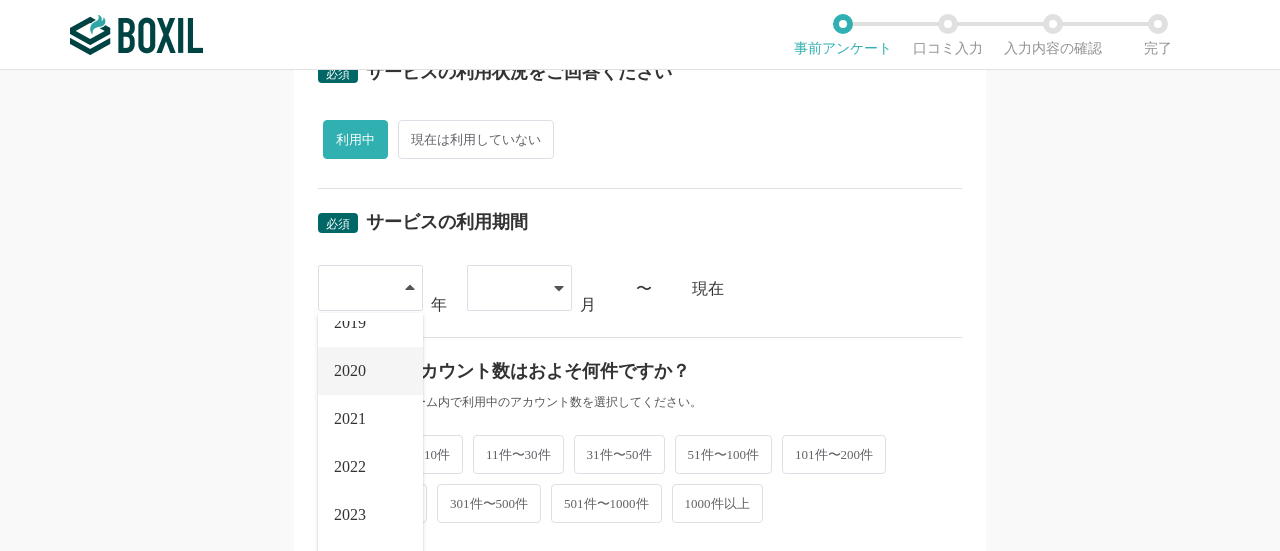 scroll, scrollTop: 228, scrollLeft: 0, axis: vertical 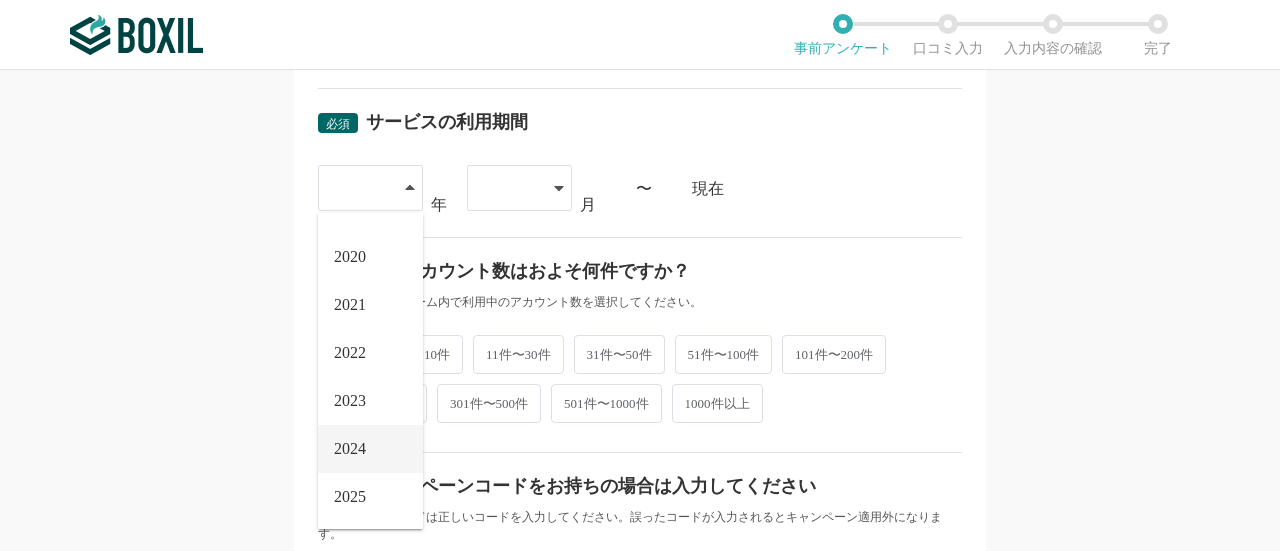 click on "2024" at bounding box center [350, 449] 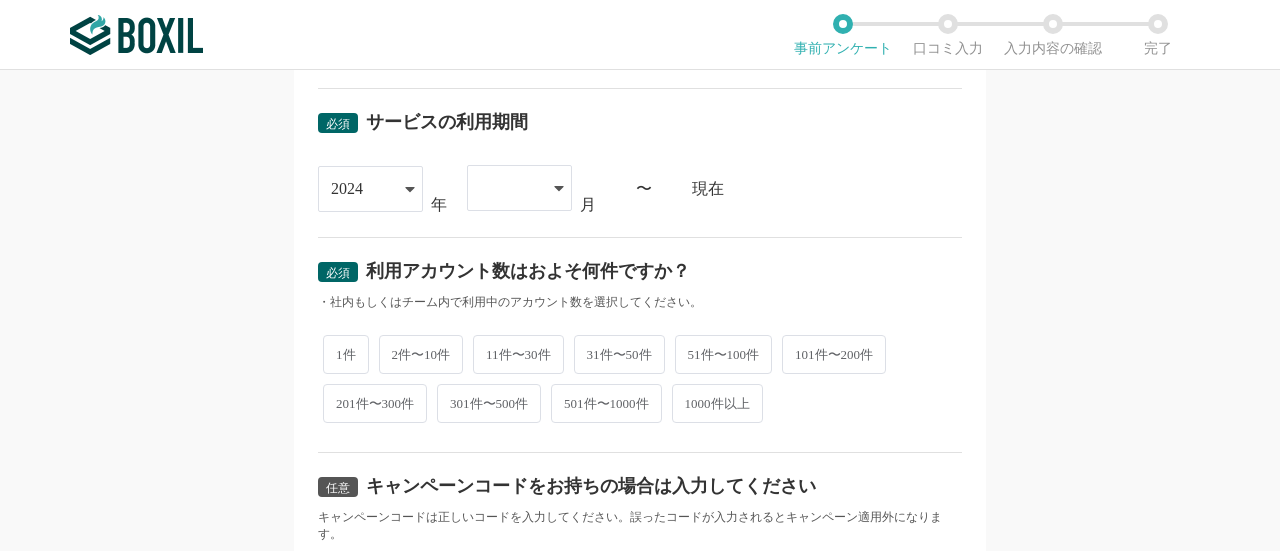 click on "2024" at bounding box center [360, 189] 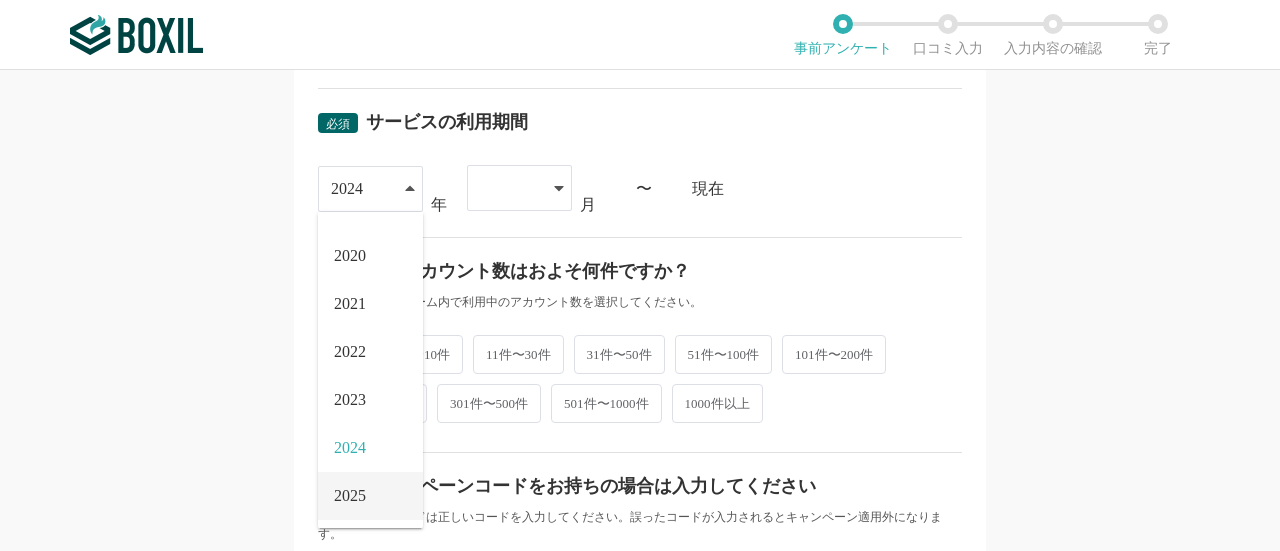 click on "2025" at bounding box center [350, 496] 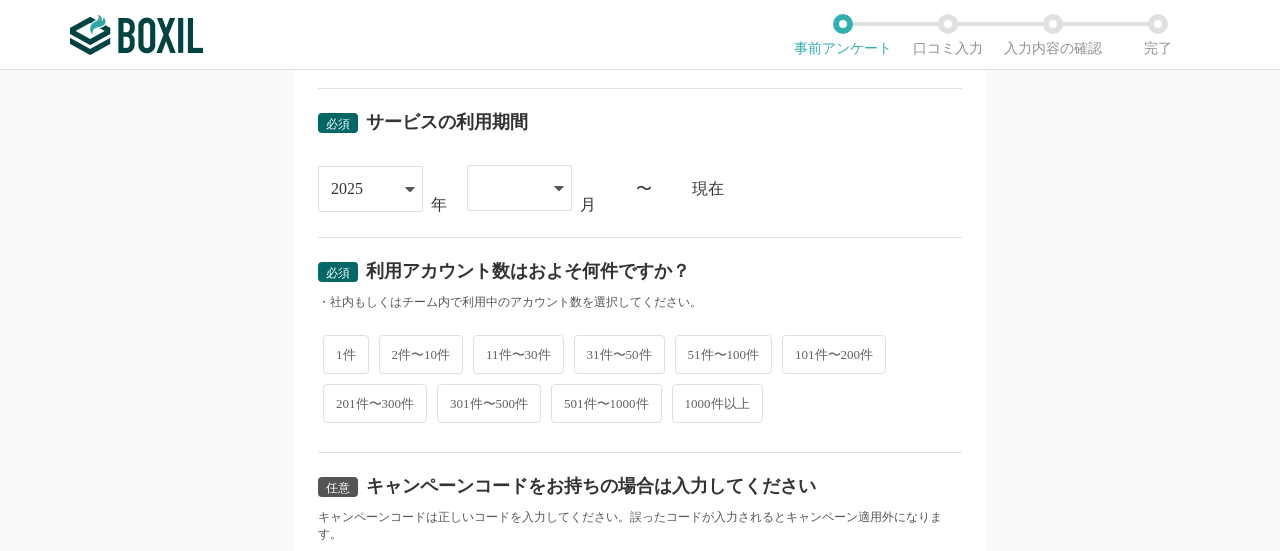 click on "必須 サービスの利用期間 [DATE] [DATE] [DATE] [DATE] [DATE] [DATE] [DATE] [DATE] [DATE] [DATE] [DATE] [DATE] 01 02 03 04 05 06 07 月 〜 現在" at bounding box center (640, 163) 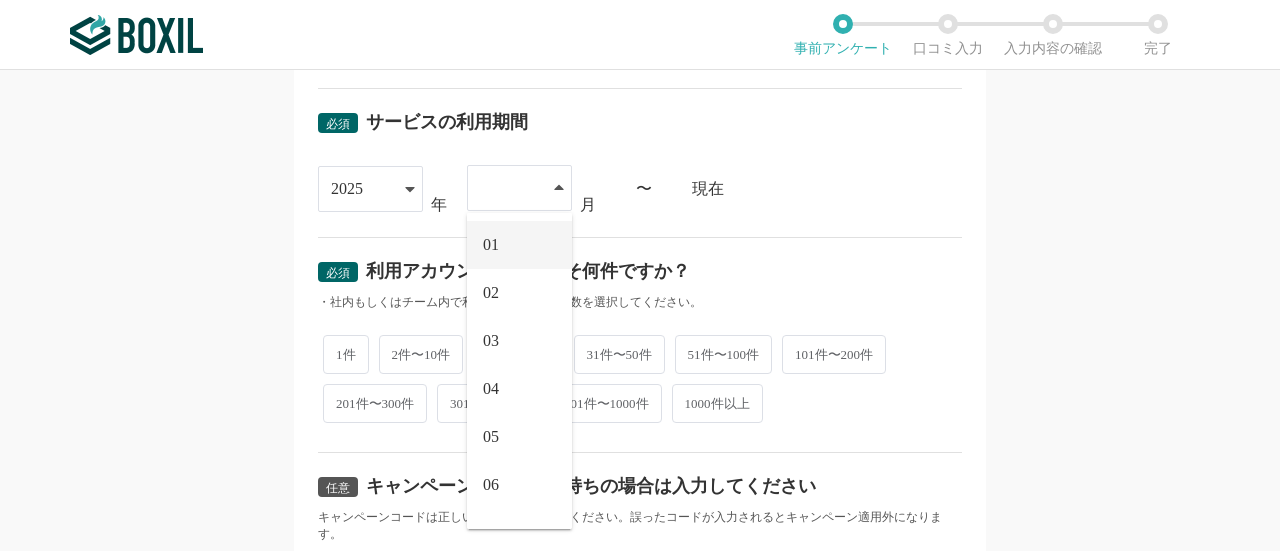 click on "01" at bounding box center [519, 245] 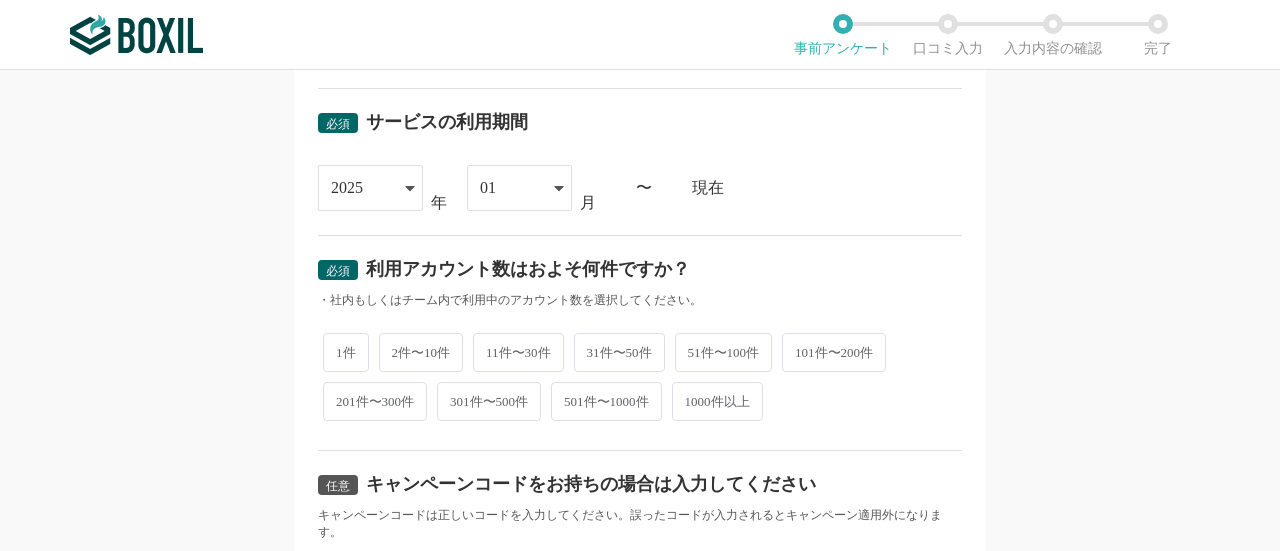 click 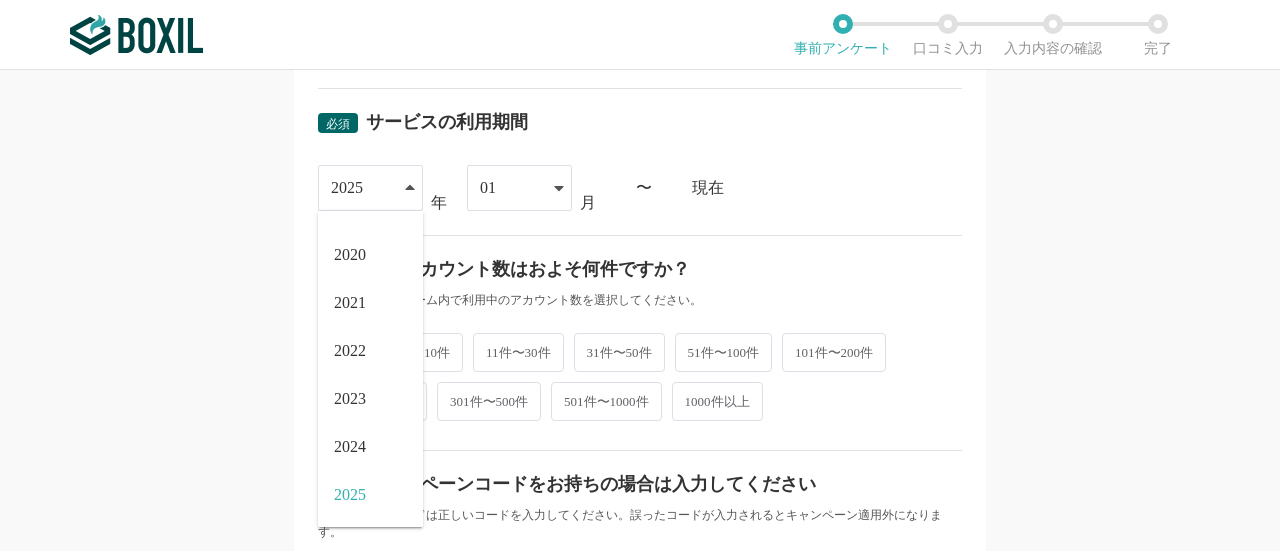 click on "01" at bounding box center [509, 188] 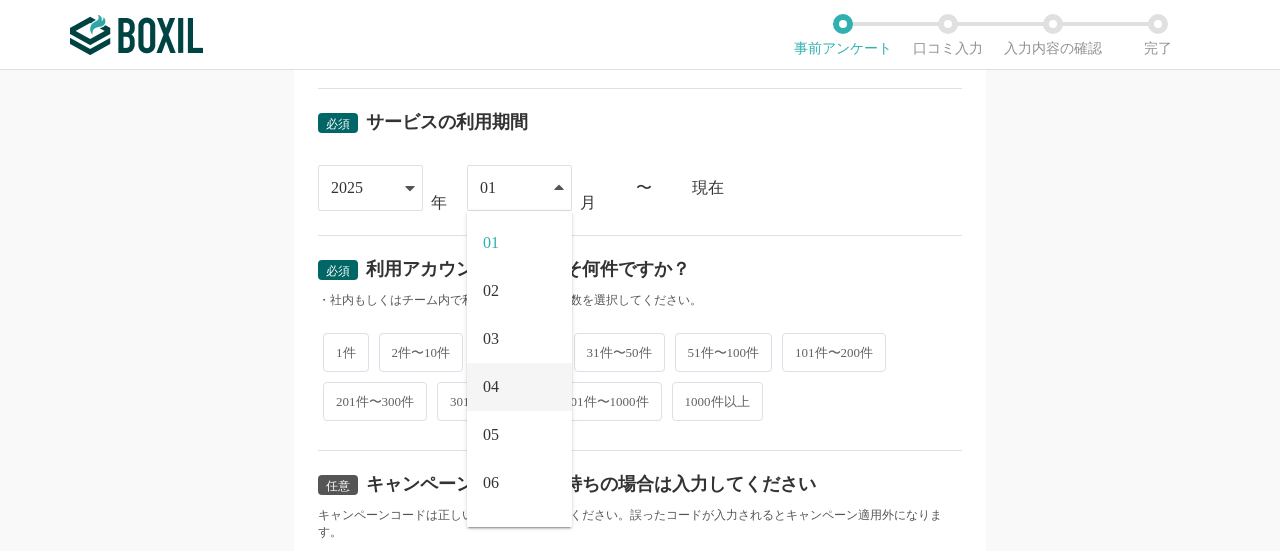 click on "04" at bounding box center (519, 387) 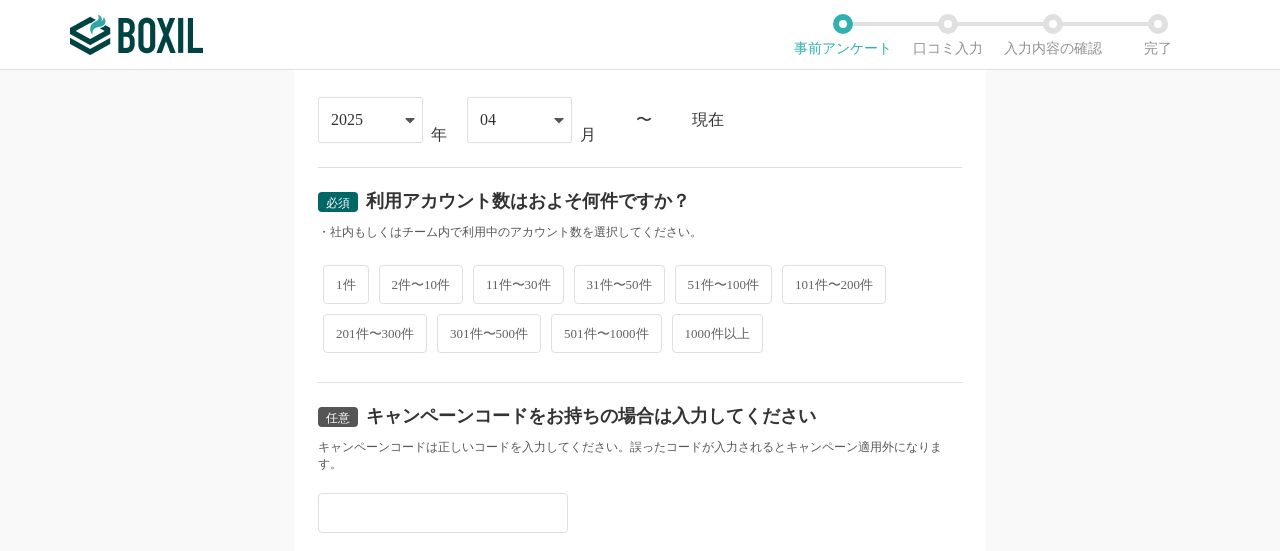 scroll, scrollTop: 900, scrollLeft: 0, axis: vertical 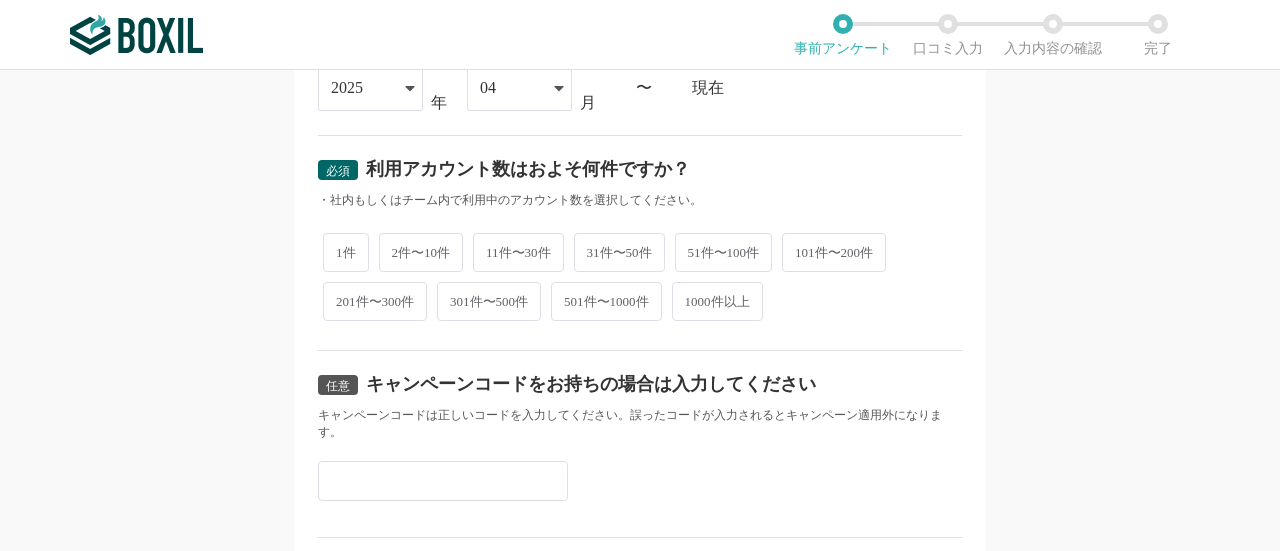 click on "31件〜50件" at bounding box center [619, 252] 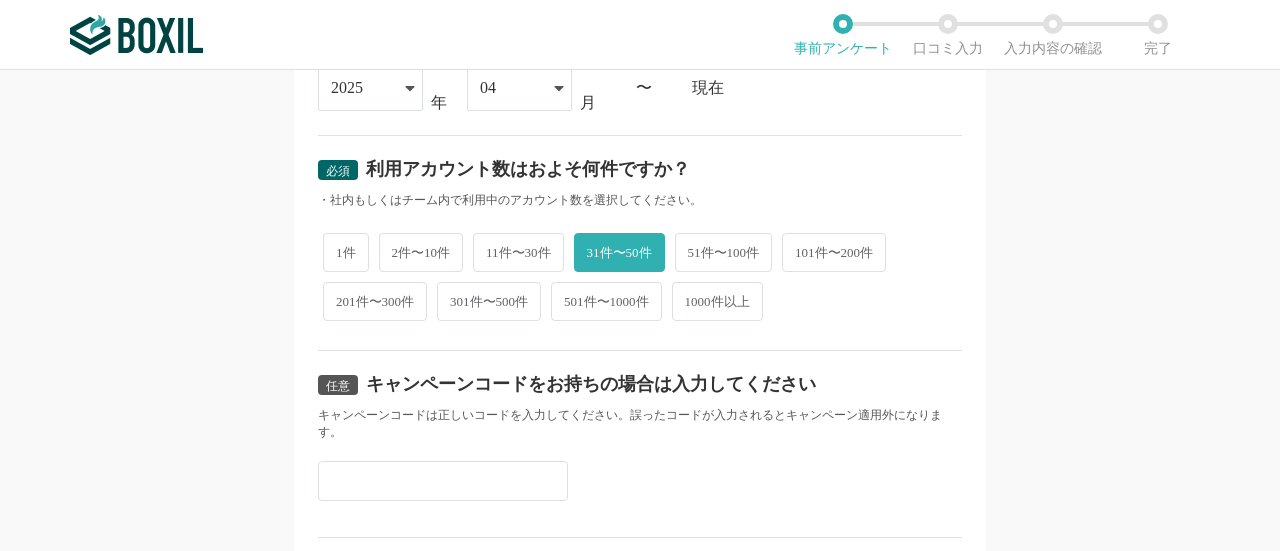 click on "11件〜30件" at bounding box center [518, 252] 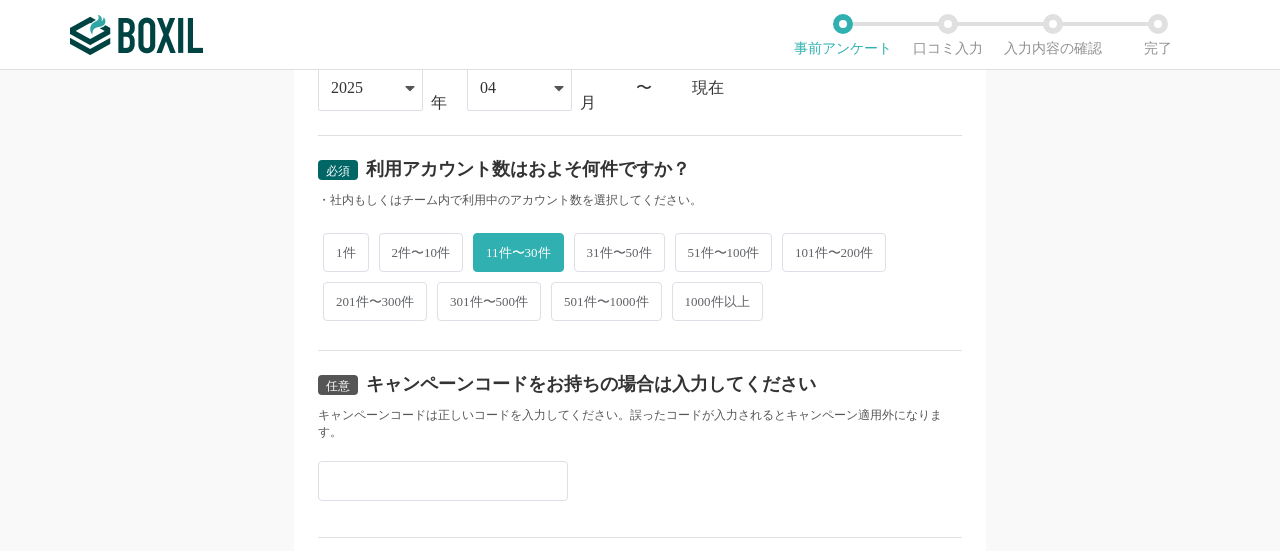 click on "31件〜50件" at bounding box center [619, 252] 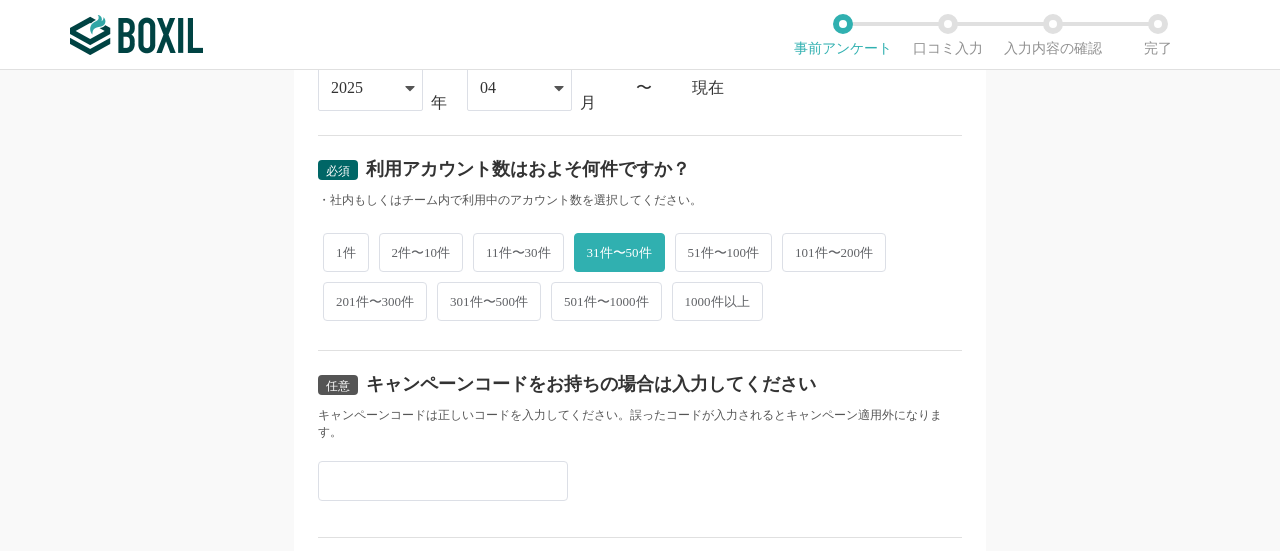 click on "11件〜30件" at bounding box center (518, 252) 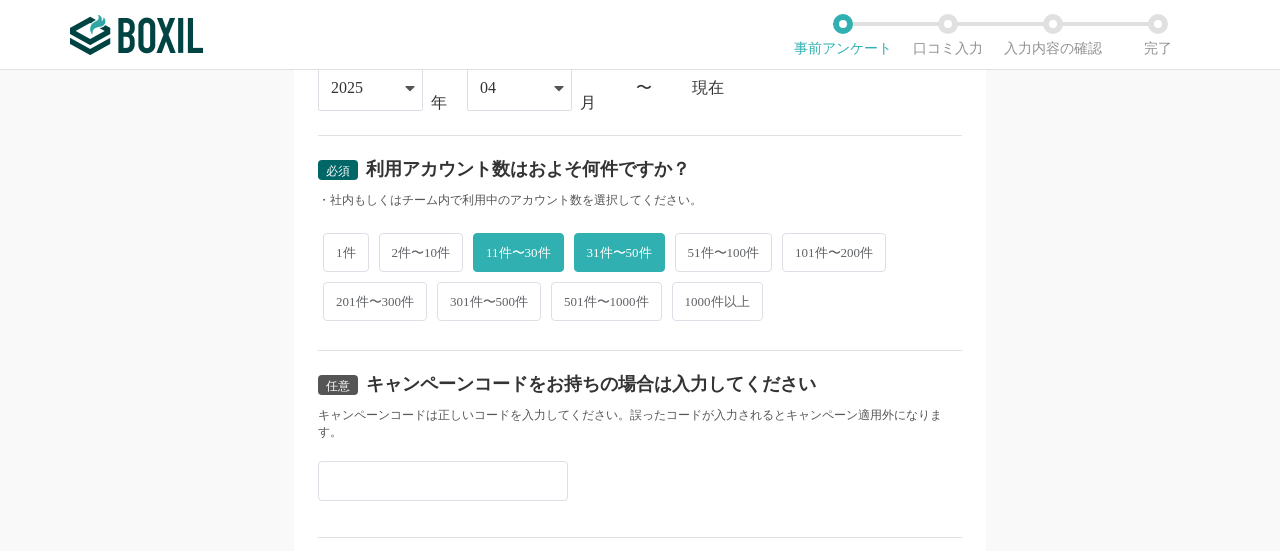 radio on "false" 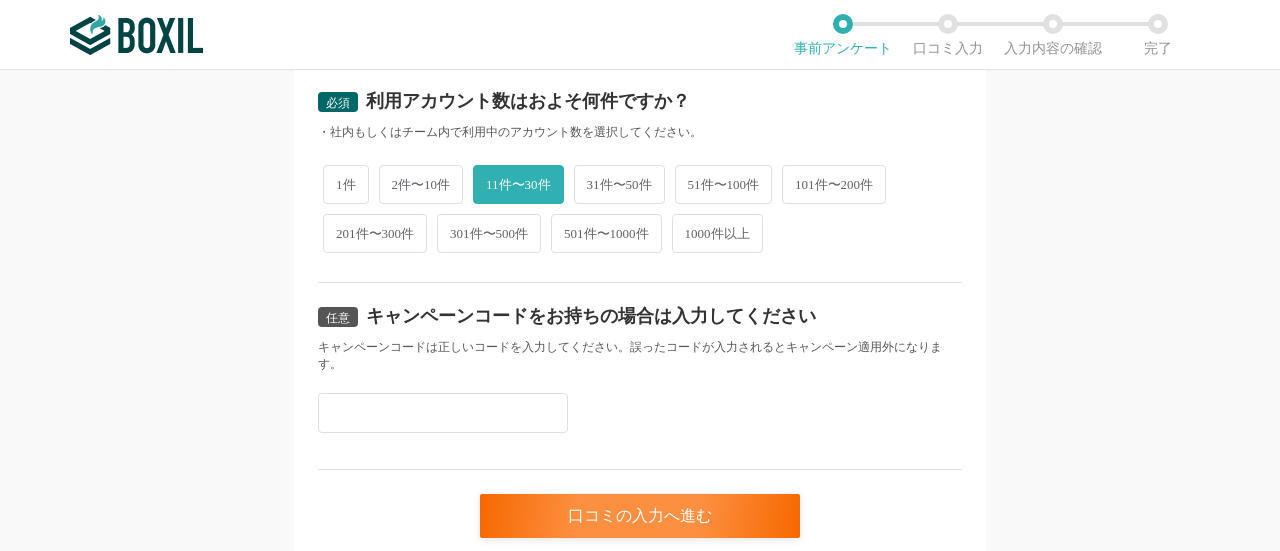 scroll, scrollTop: 1000, scrollLeft: 0, axis: vertical 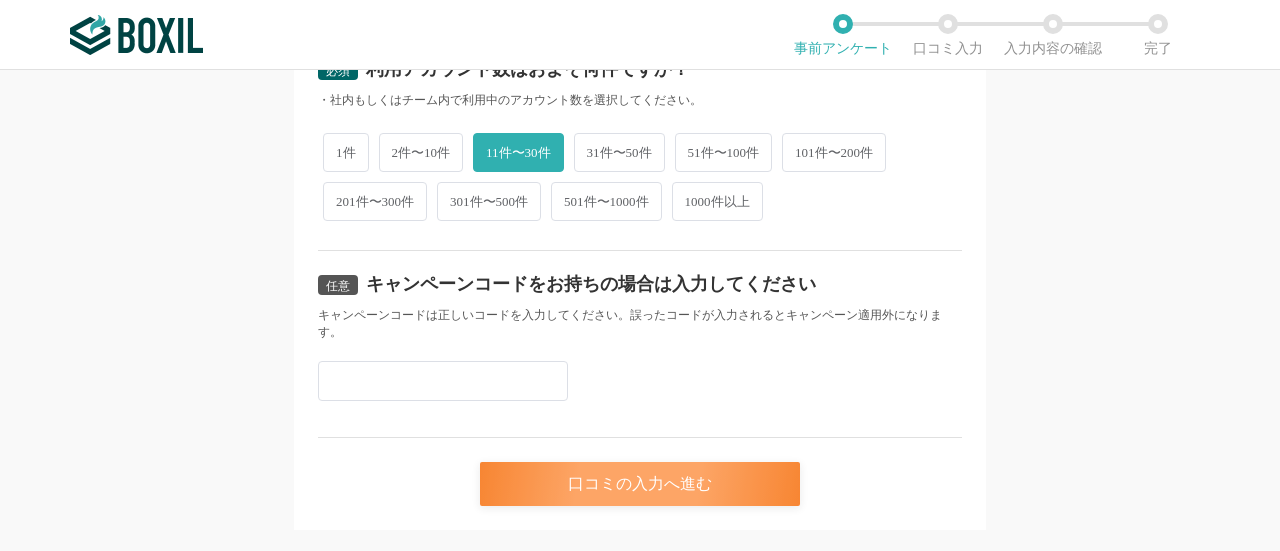 click on "口コミの入力へ進む" at bounding box center [640, 484] 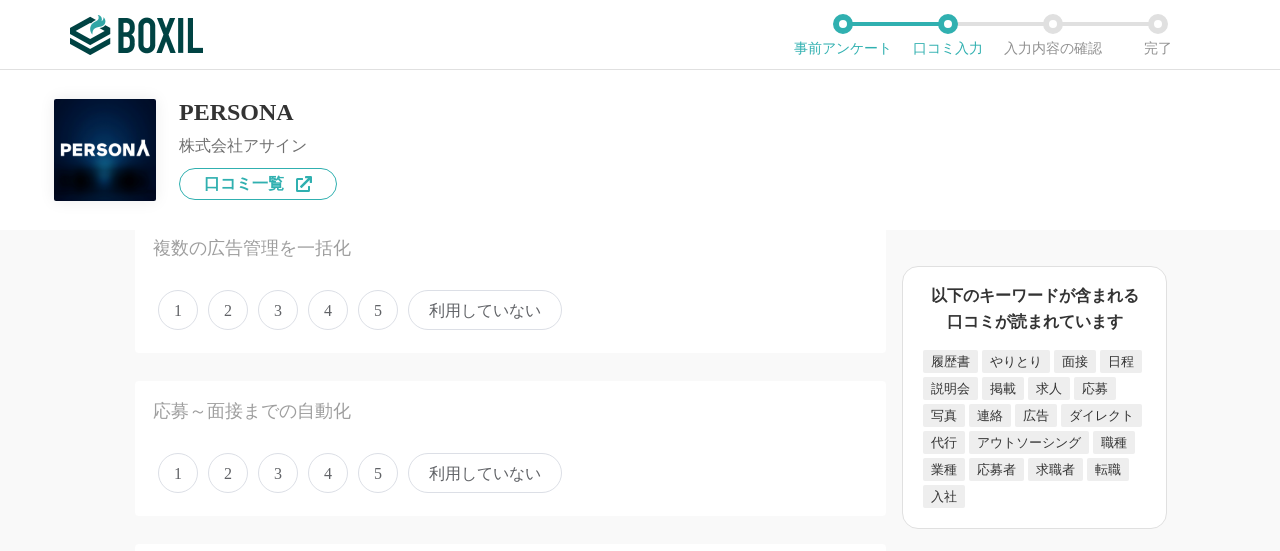click on "5" at bounding box center (378, 310) 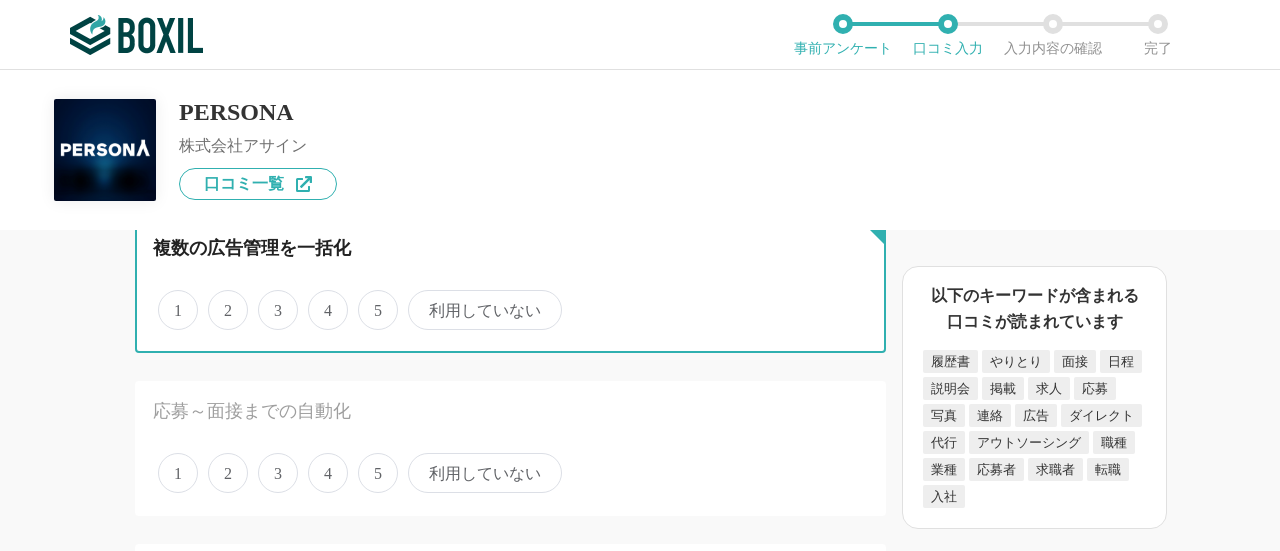 click on "5" at bounding box center (369, 299) 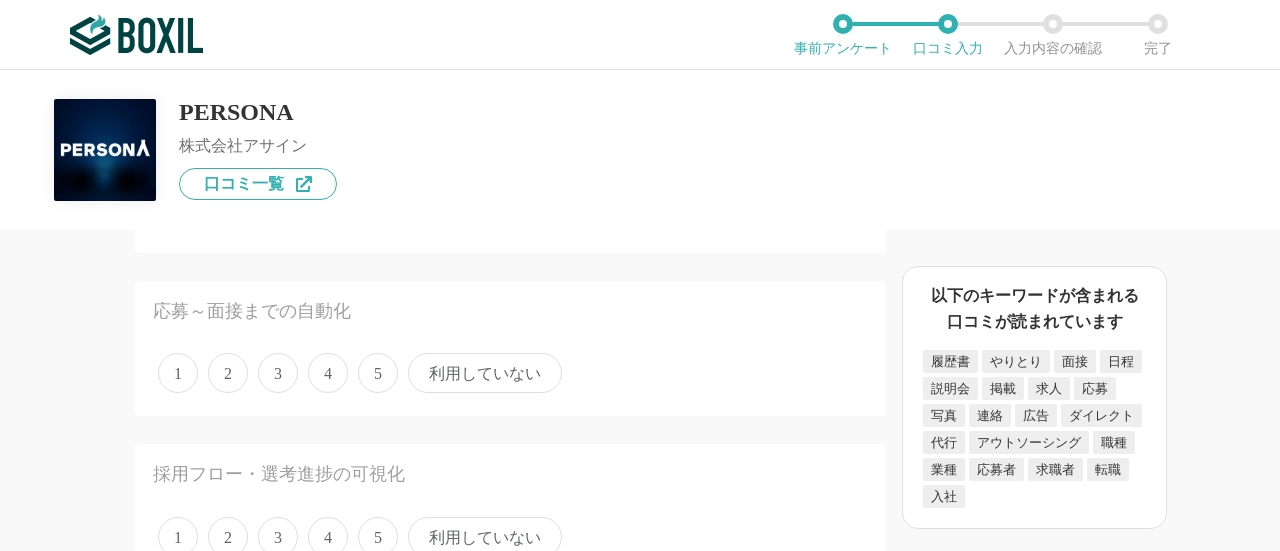click on "5" at bounding box center [378, 373] 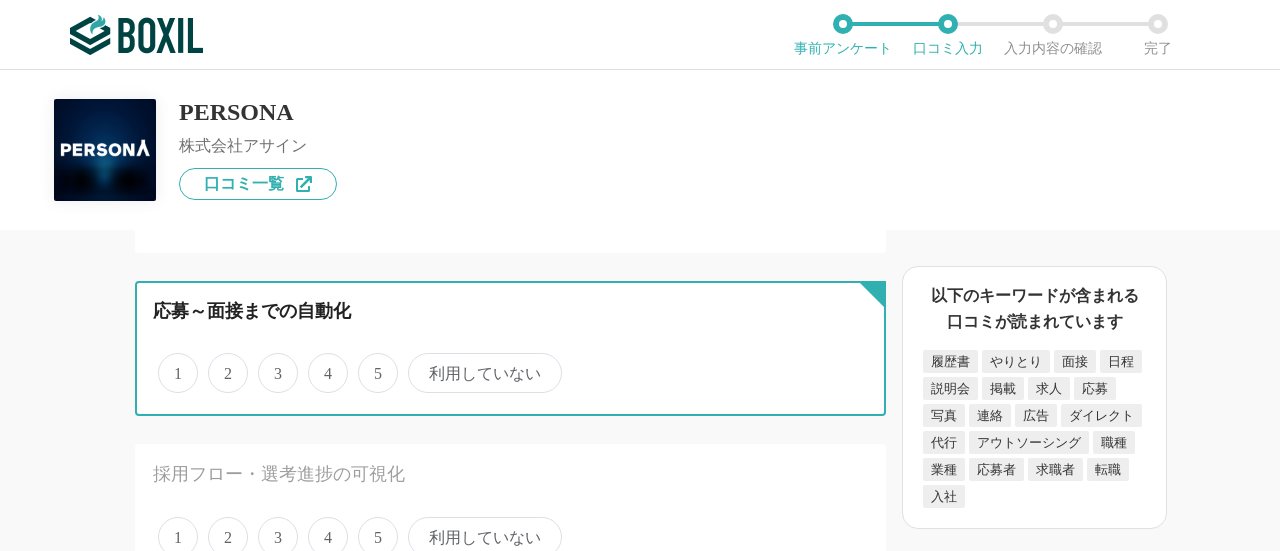 click on "5" at bounding box center [369, 362] 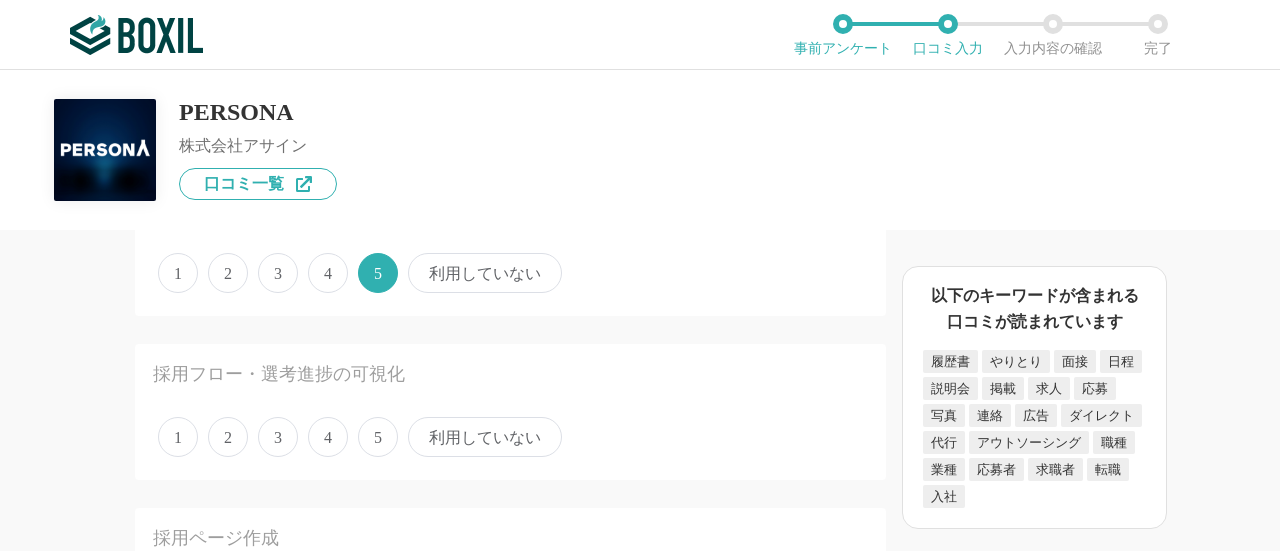 click on "5" at bounding box center [378, 437] 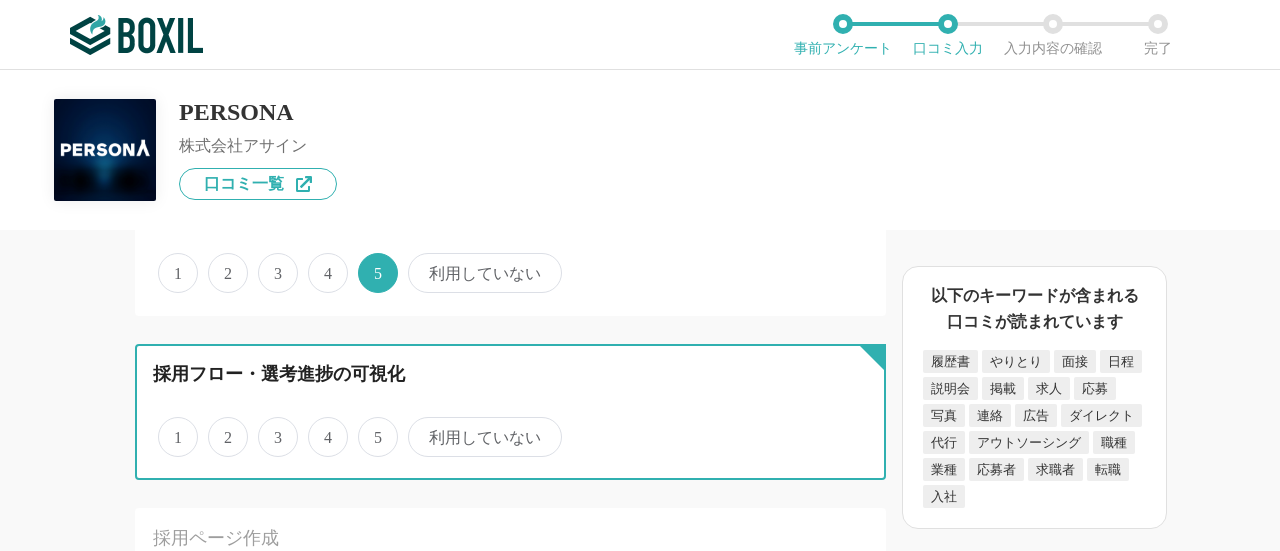 click on "5" at bounding box center (369, 426) 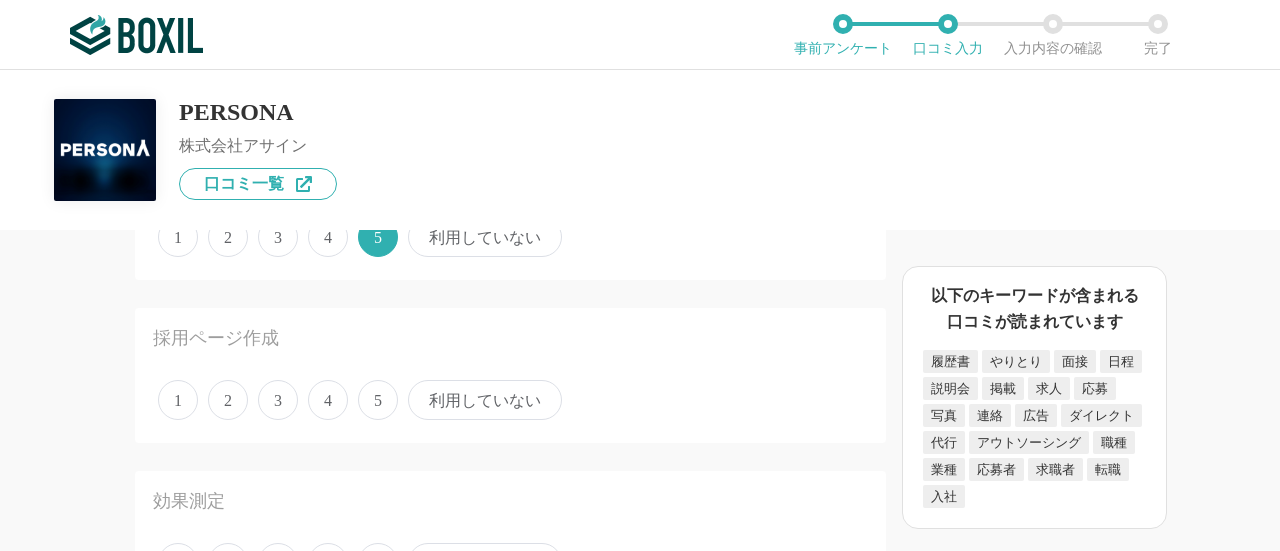 click on "5" at bounding box center (378, 400) 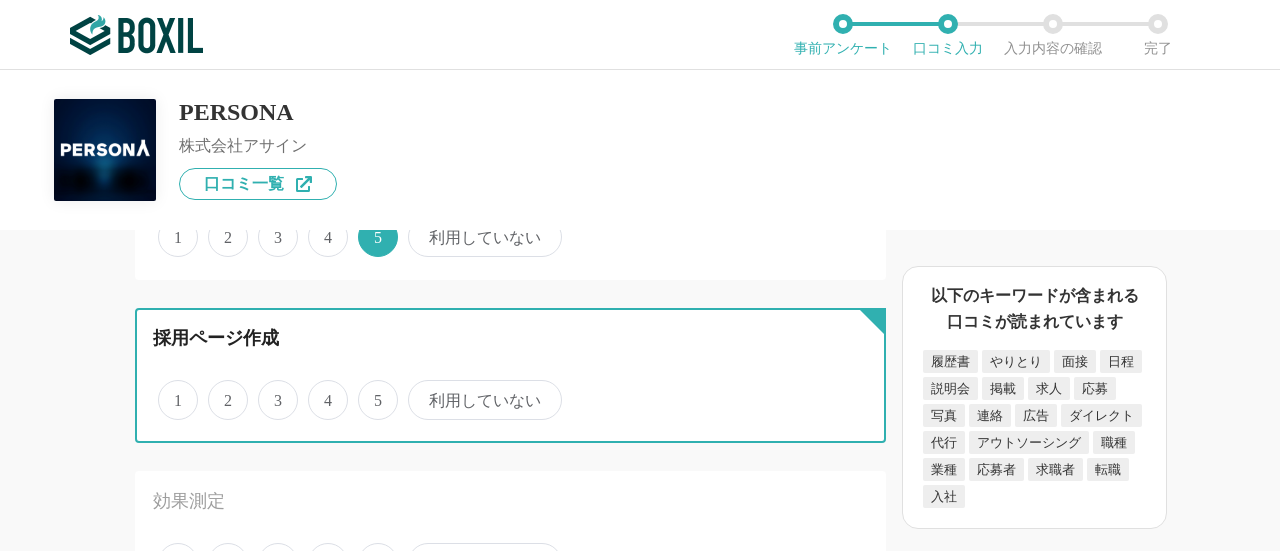 click on "5" at bounding box center [369, 389] 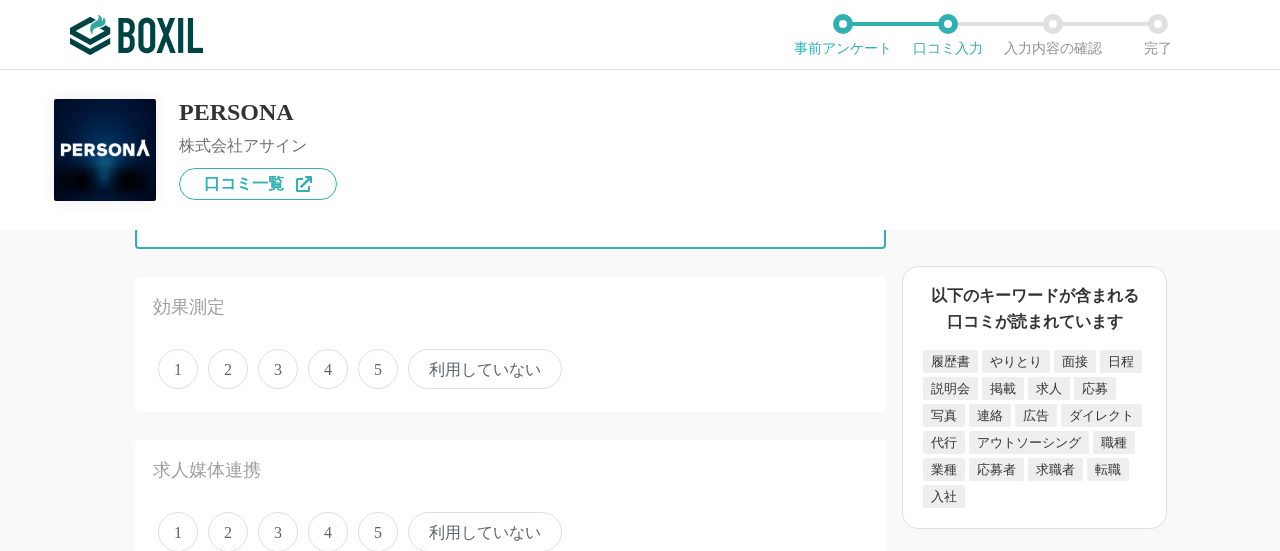 scroll, scrollTop: 700, scrollLeft: 0, axis: vertical 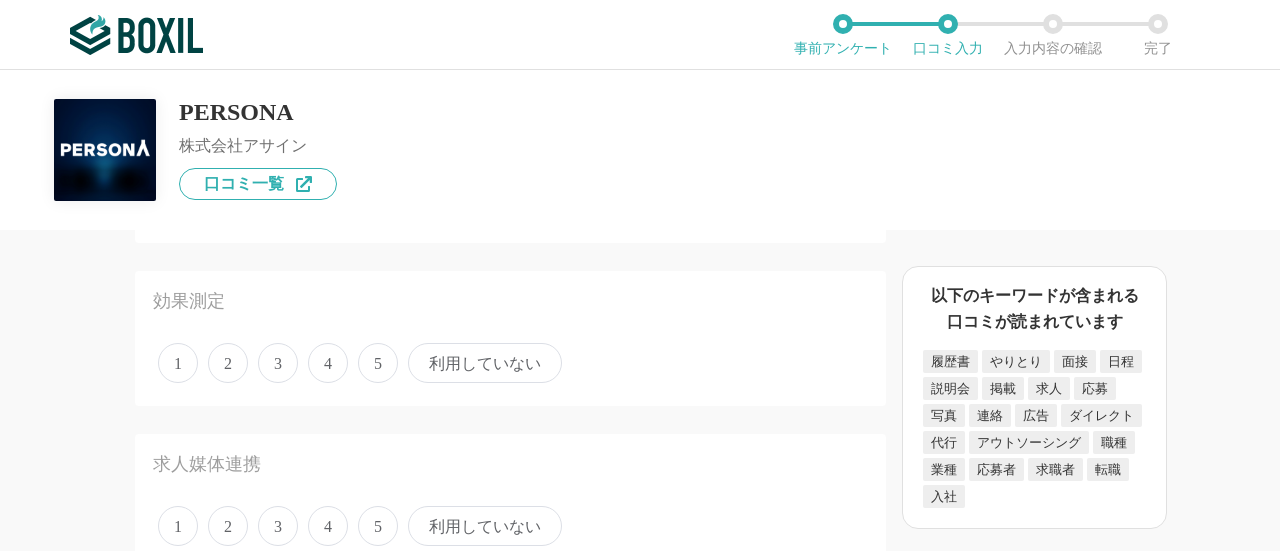 click on "5" at bounding box center [378, 363] 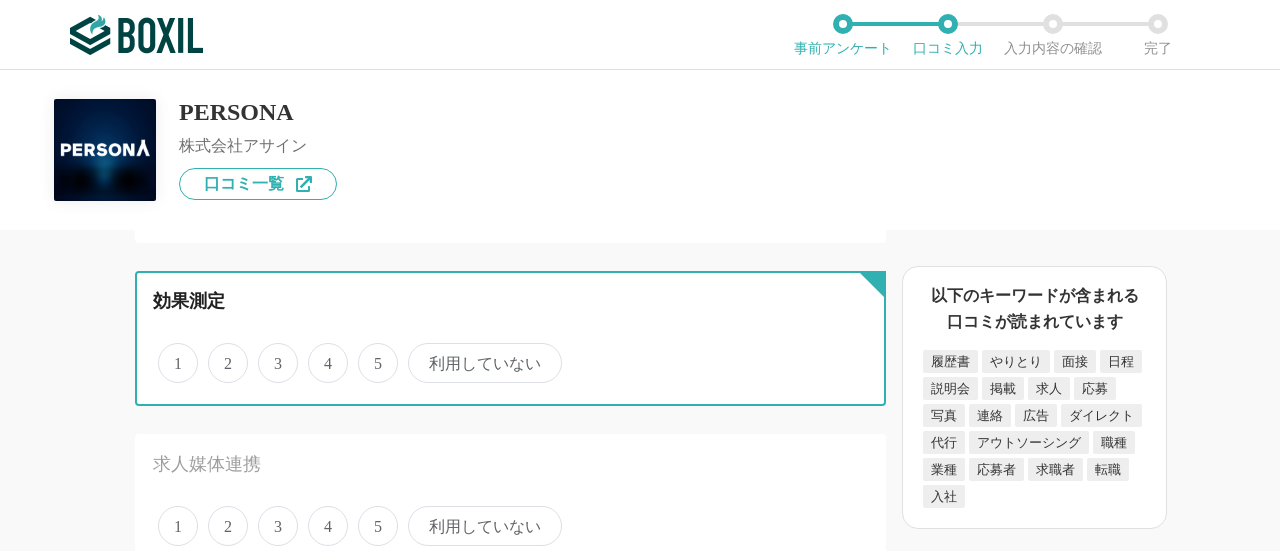 click on "5" at bounding box center [369, 352] 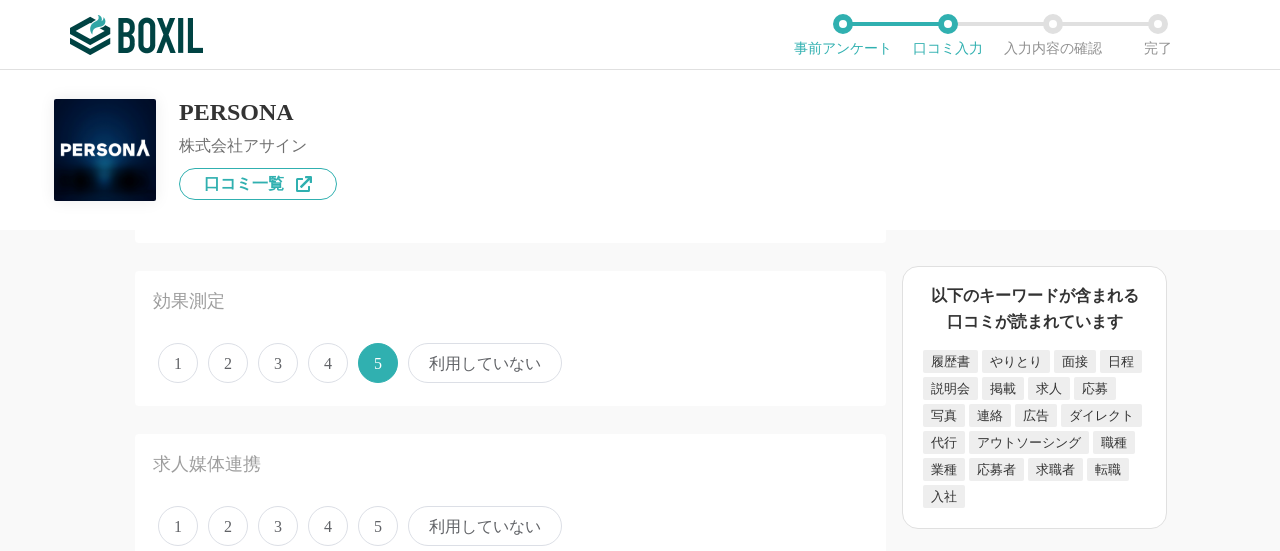 click on "5" at bounding box center (378, 526) 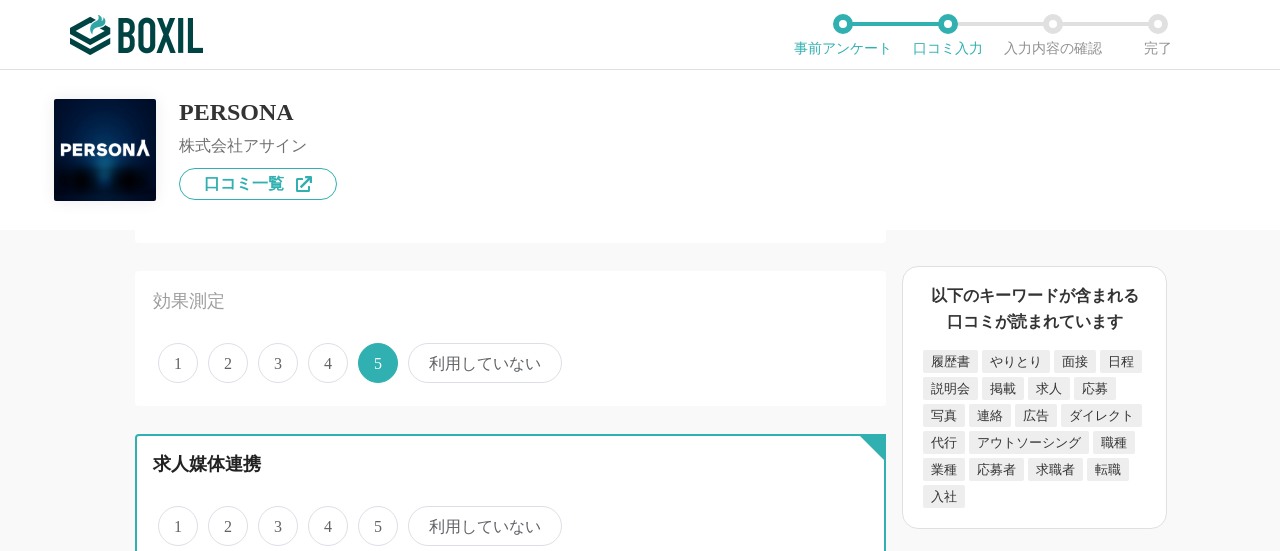 click on "5" at bounding box center (369, 515) 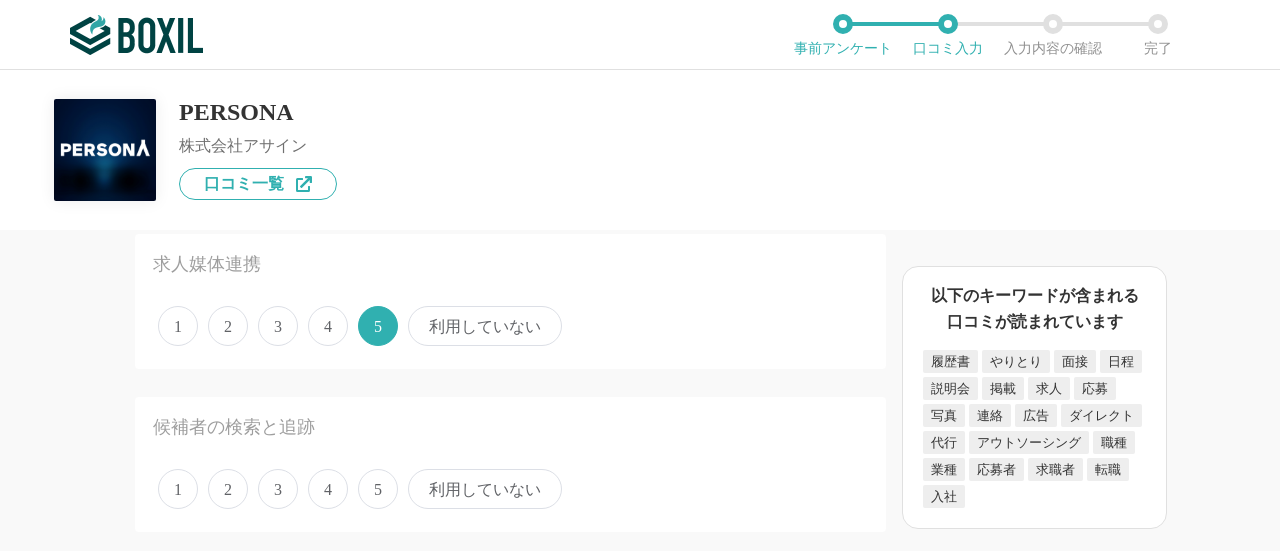 click on "5" at bounding box center (378, 489) 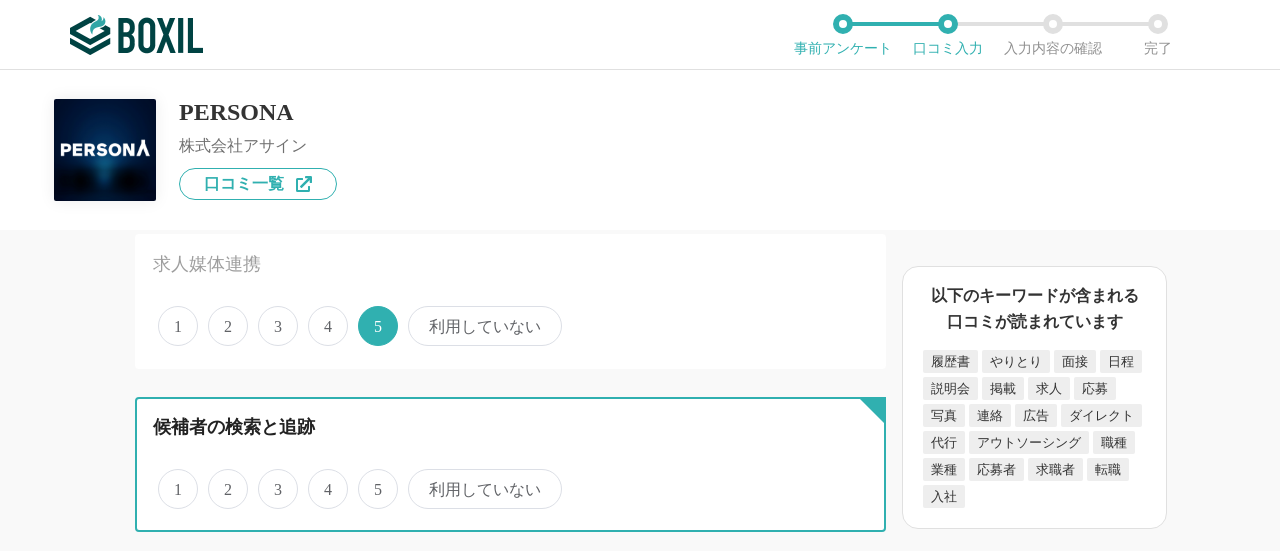 click on "5" at bounding box center [369, 478] 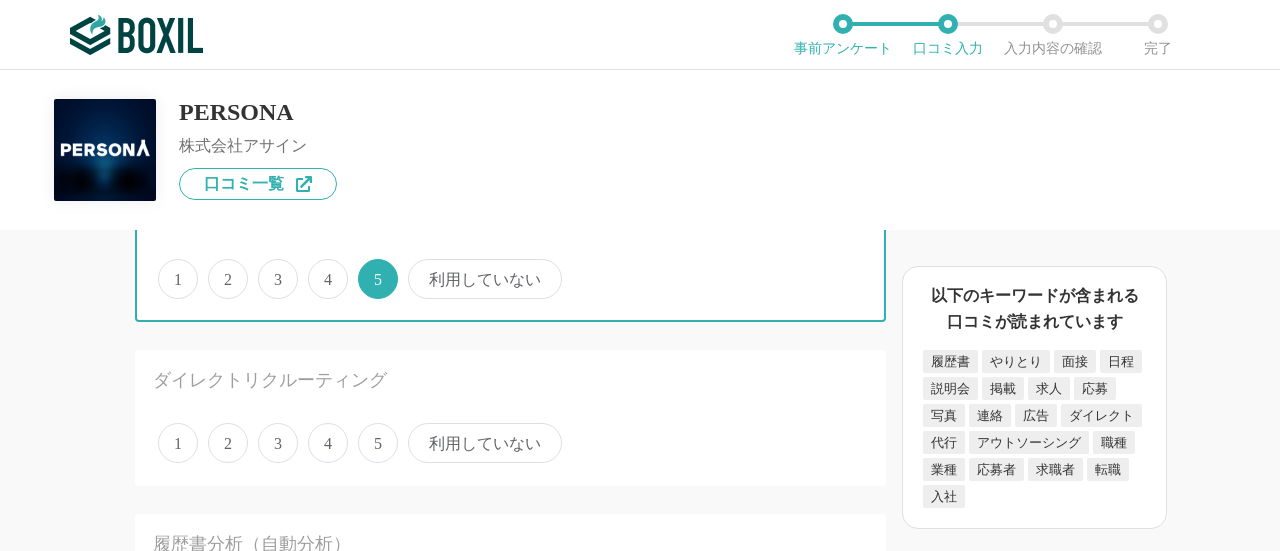 scroll, scrollTop: 1200, scrollLeft: 0, axis: vertical 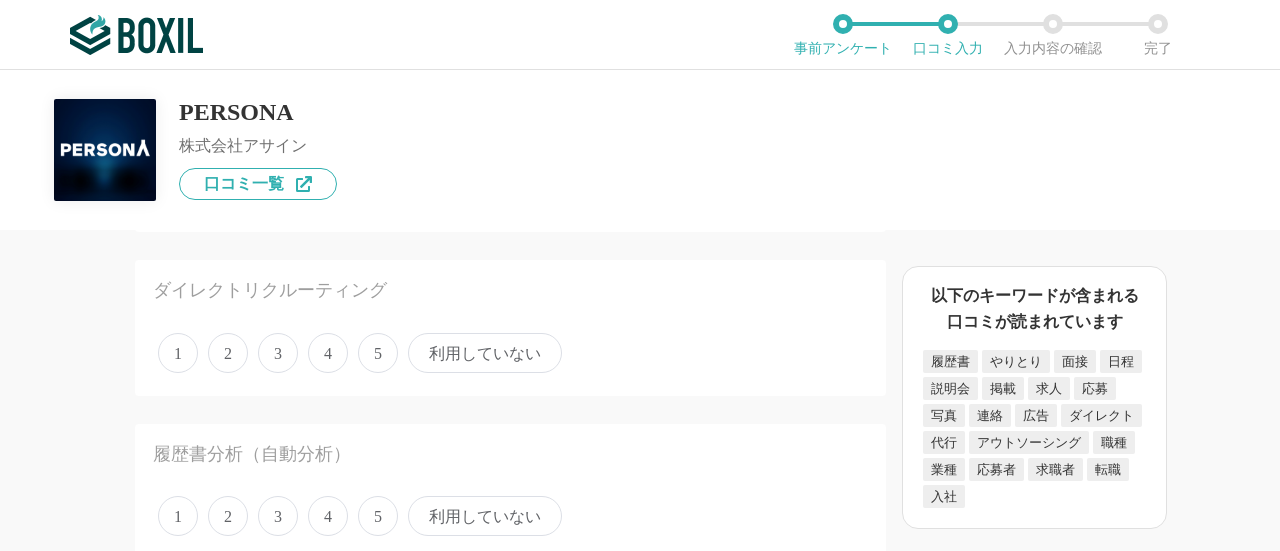 click on "5" at bounding box center [378, 353] 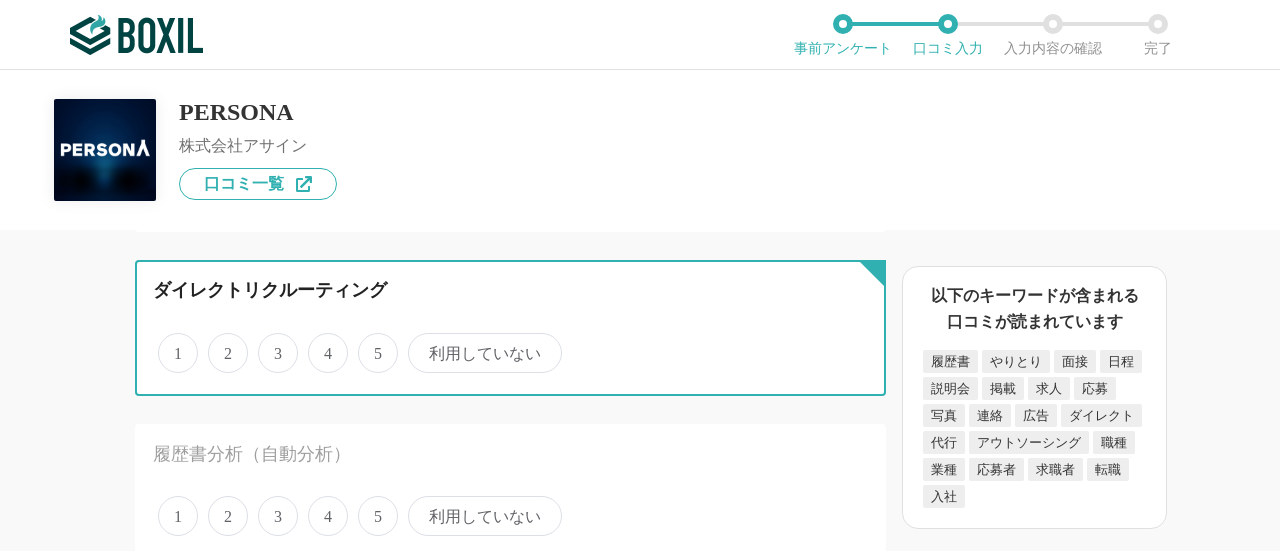 click on "5" at bounding box center (369, 342) 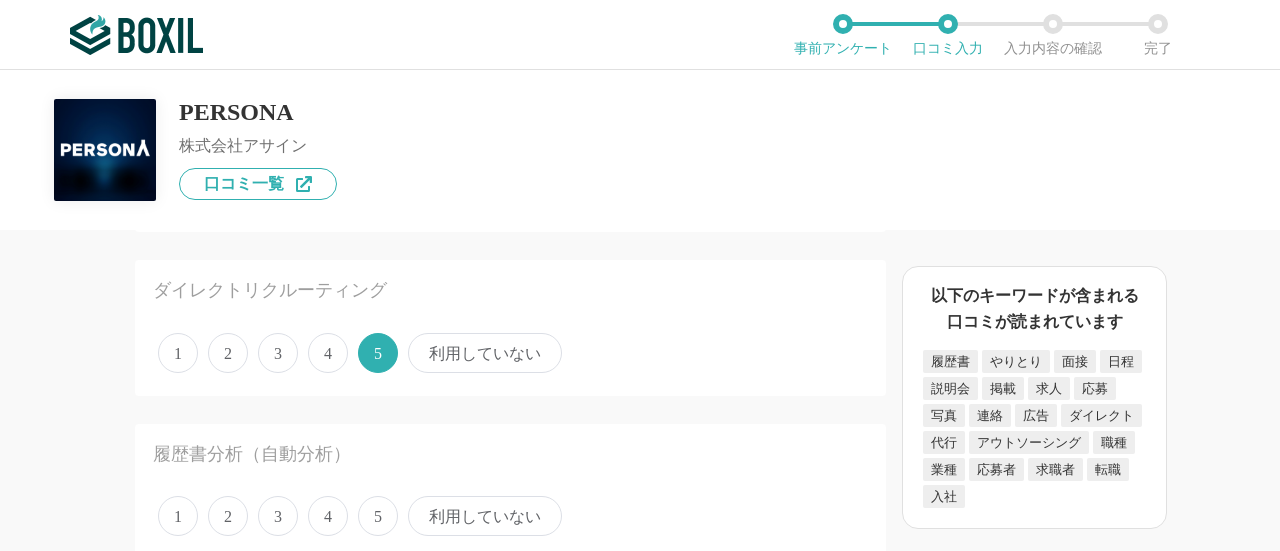 drag, startPoint x: 374, startPoint y: 511, endPoint x: 370, endPoint y: 499, distance: 12.649111 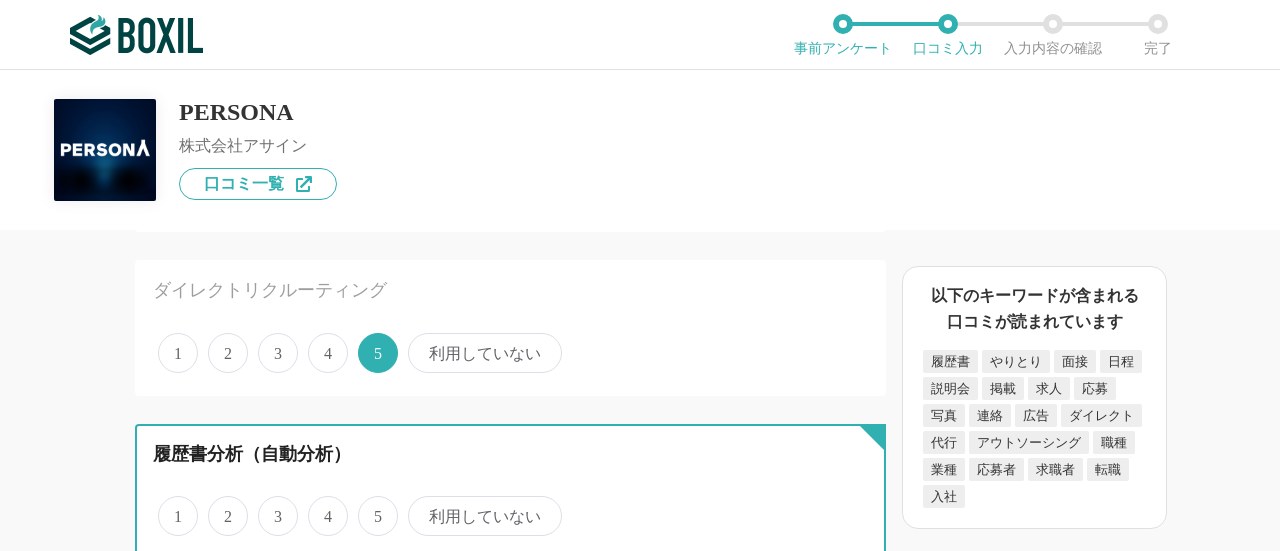 click on "5" at bounding box center [369, 505] 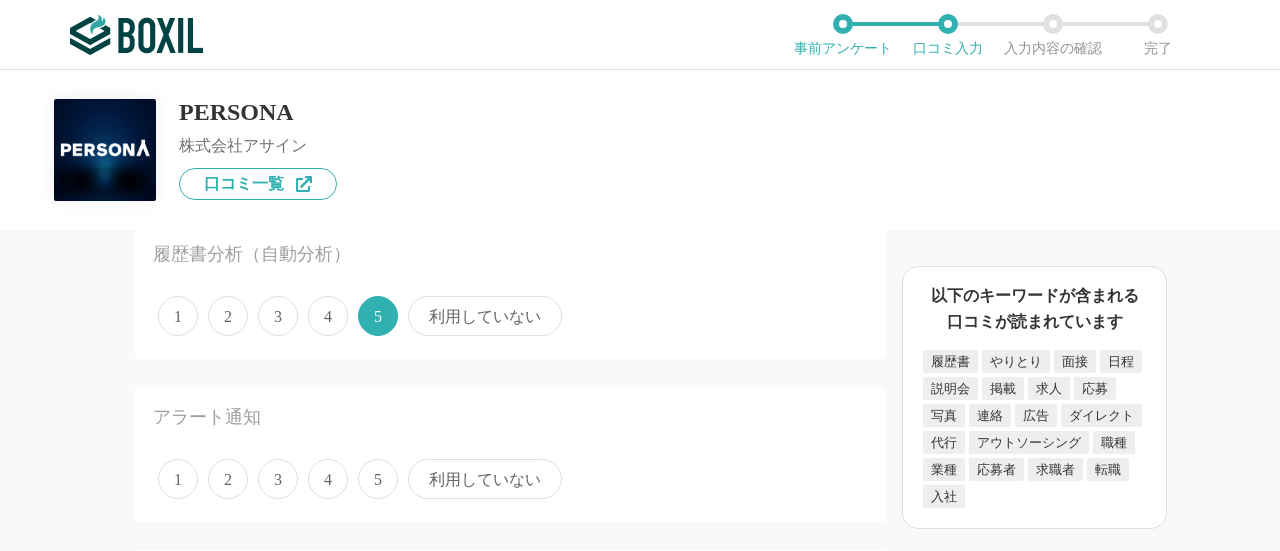 click on "5" at bounding box center (378, 479) 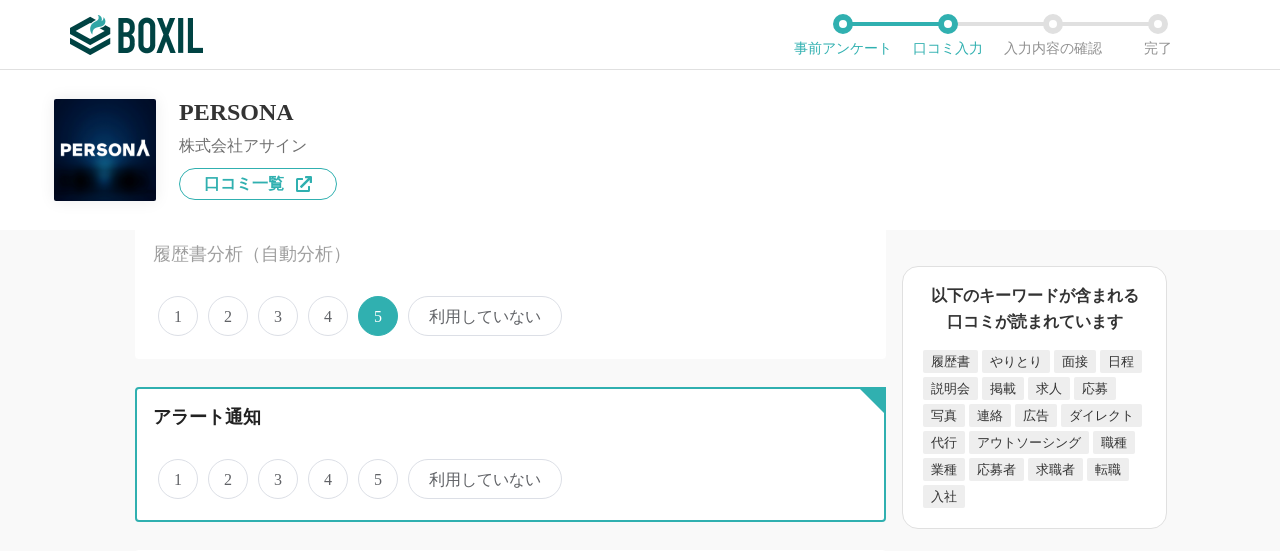 click on "5" at bounding box center [369, 468] 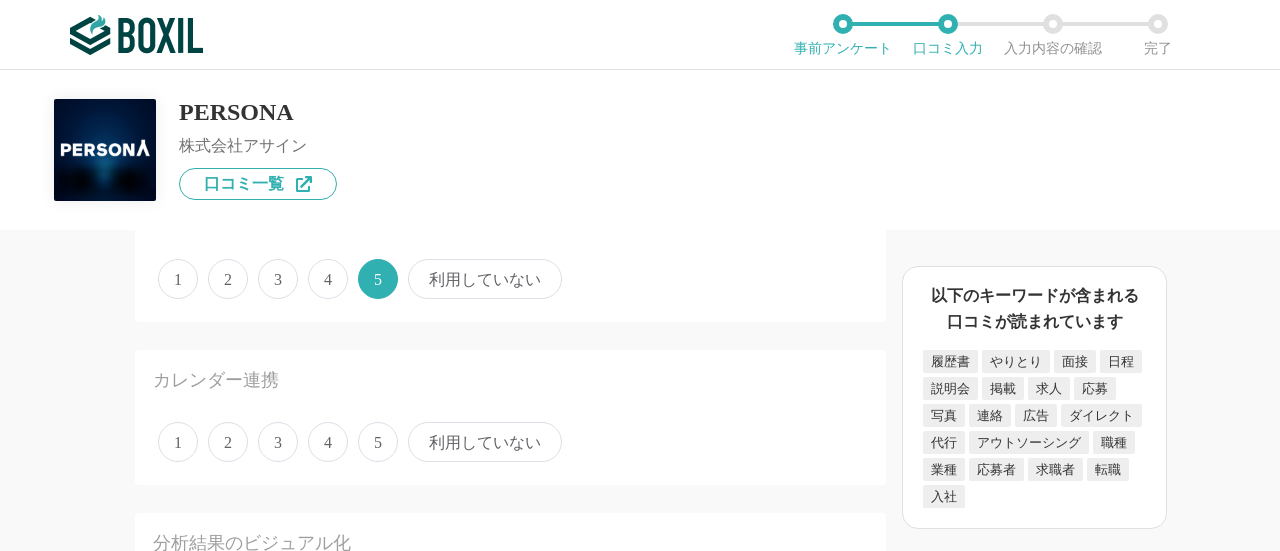 click on "5" at bounding box center (378, 442) 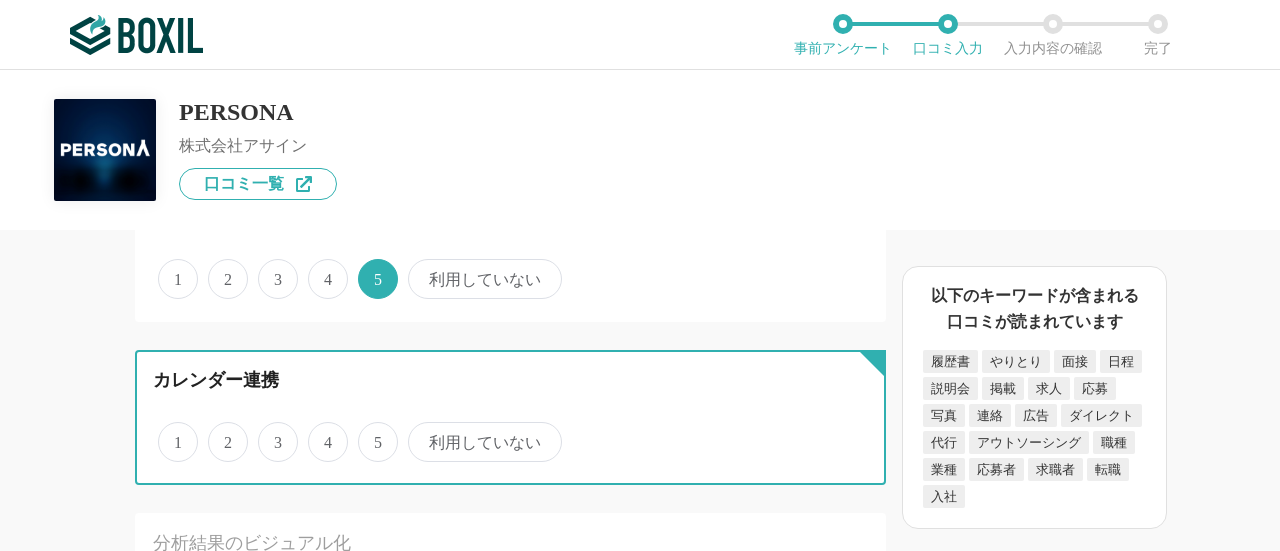 click on "5" at bounding box center (369, 431) 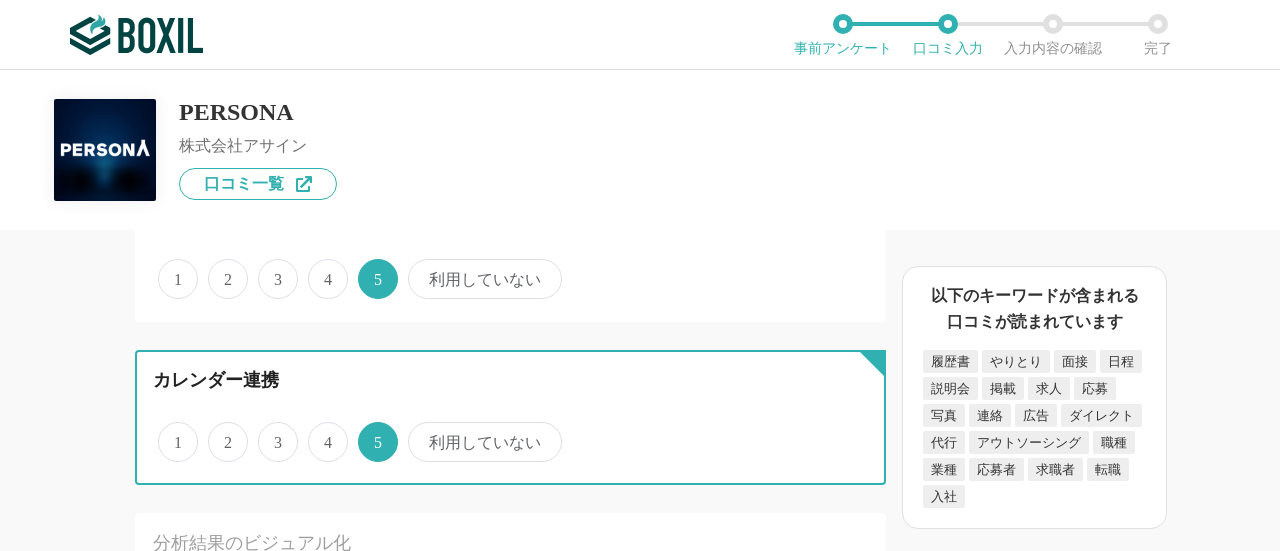 scroll, scrollTop: 1900, scrollLeft: 0, axis: vertical 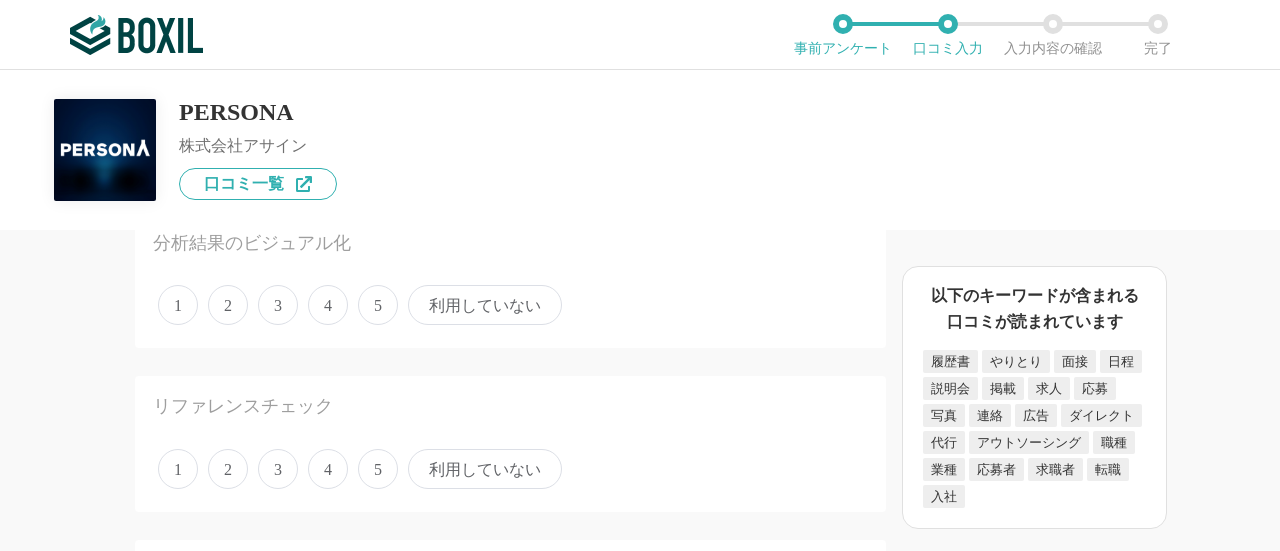 click on "5" at bounding box center (378, 305) 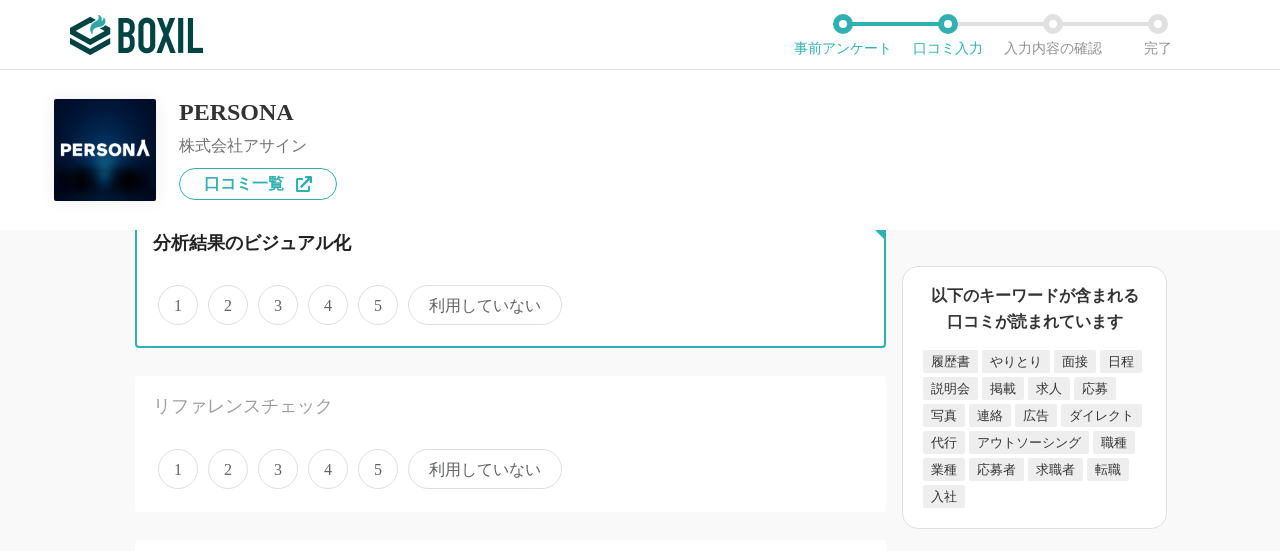 click on "5" at bounding box center (369, 294) 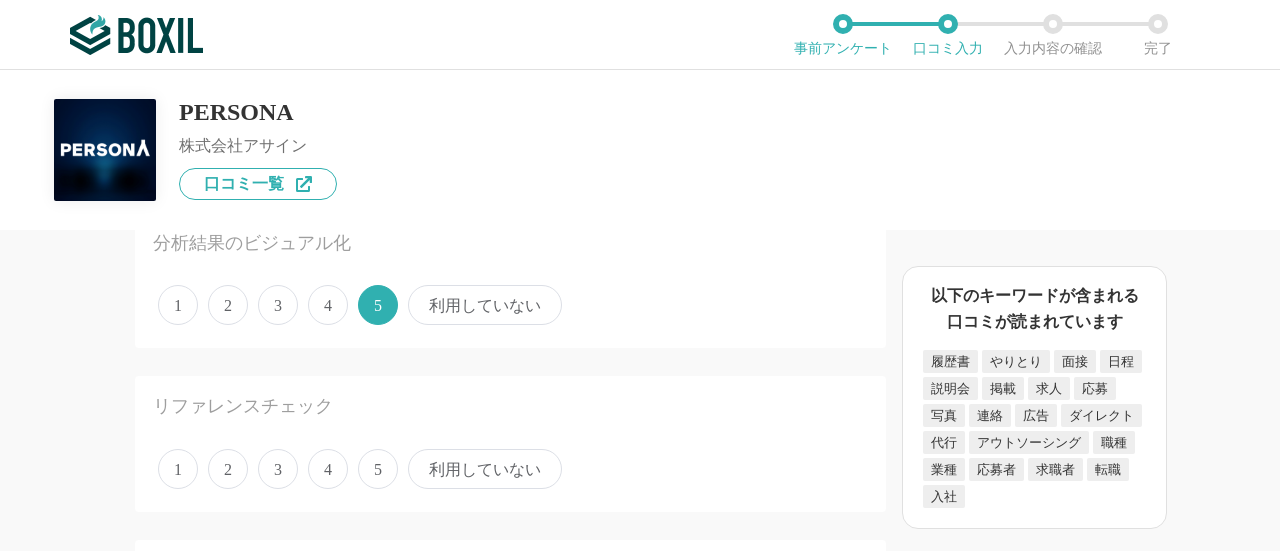 click on "5" at bounding box center [378, 469] 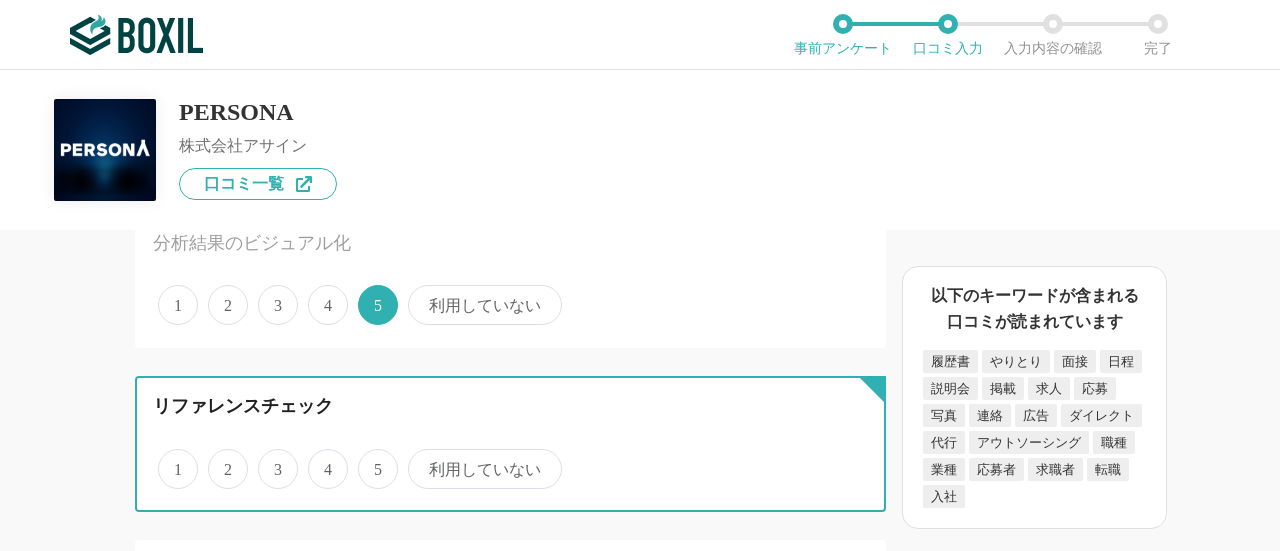 click on "5" at bounding box center (369, 458) 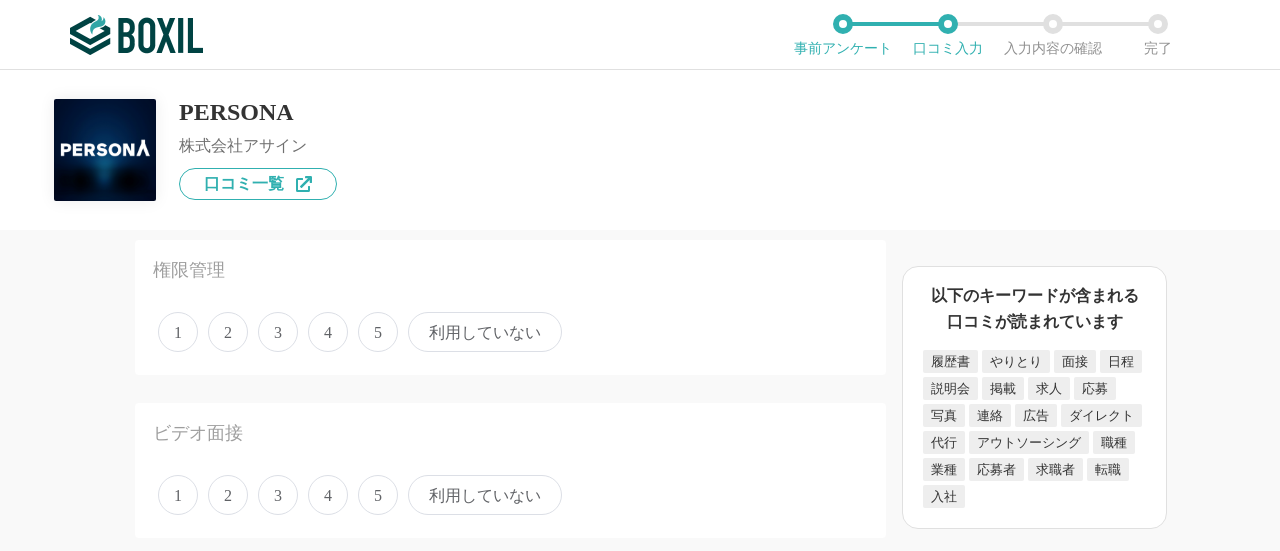 click on "5" at bounding box center [378, 332] 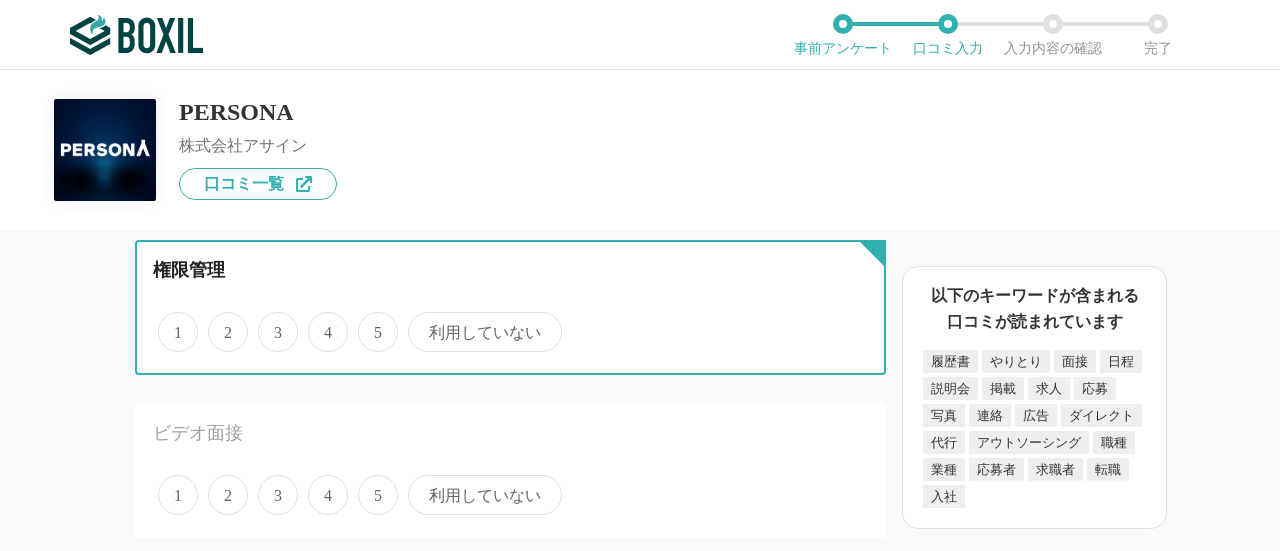 click on "5" at bounding box center (369, 321) 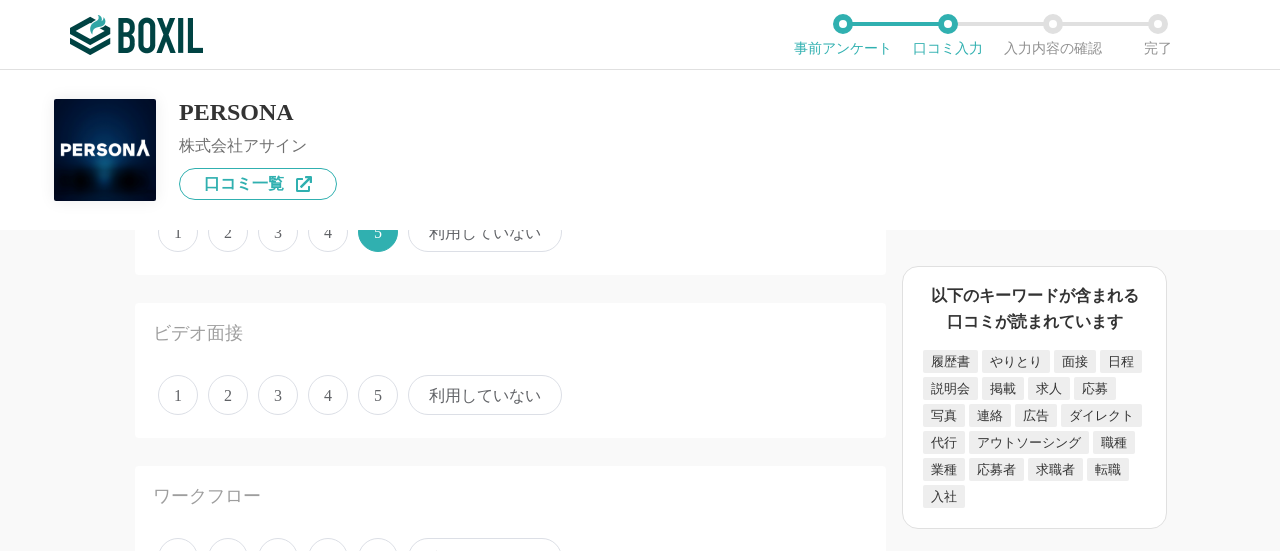 click on "5" at bounding box center [378, 395] 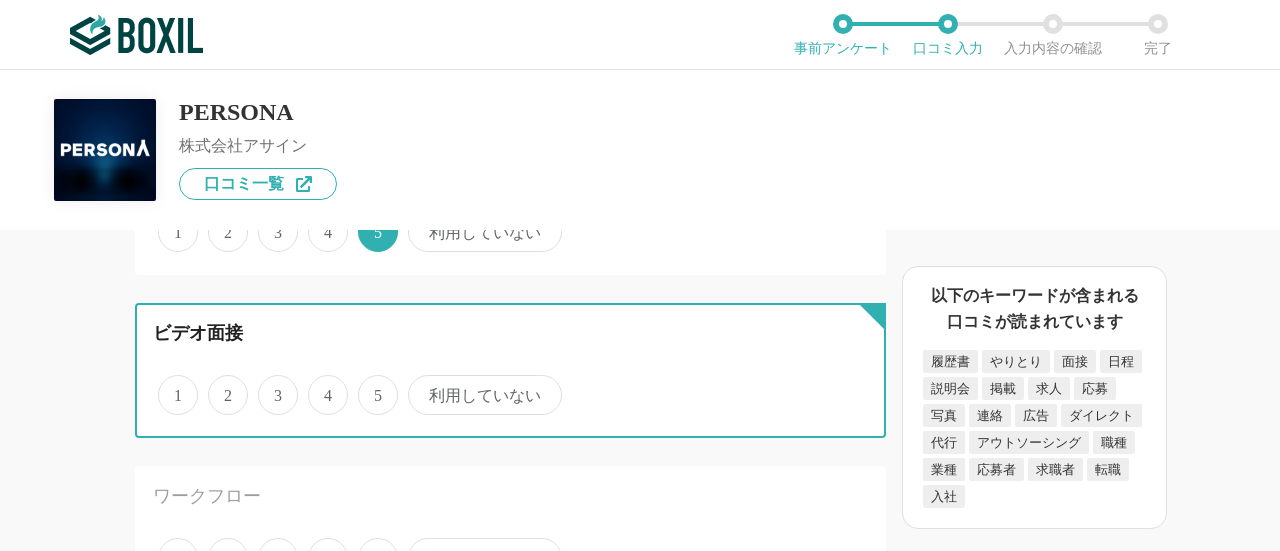 click on "5" at bounding box center (369, 384) 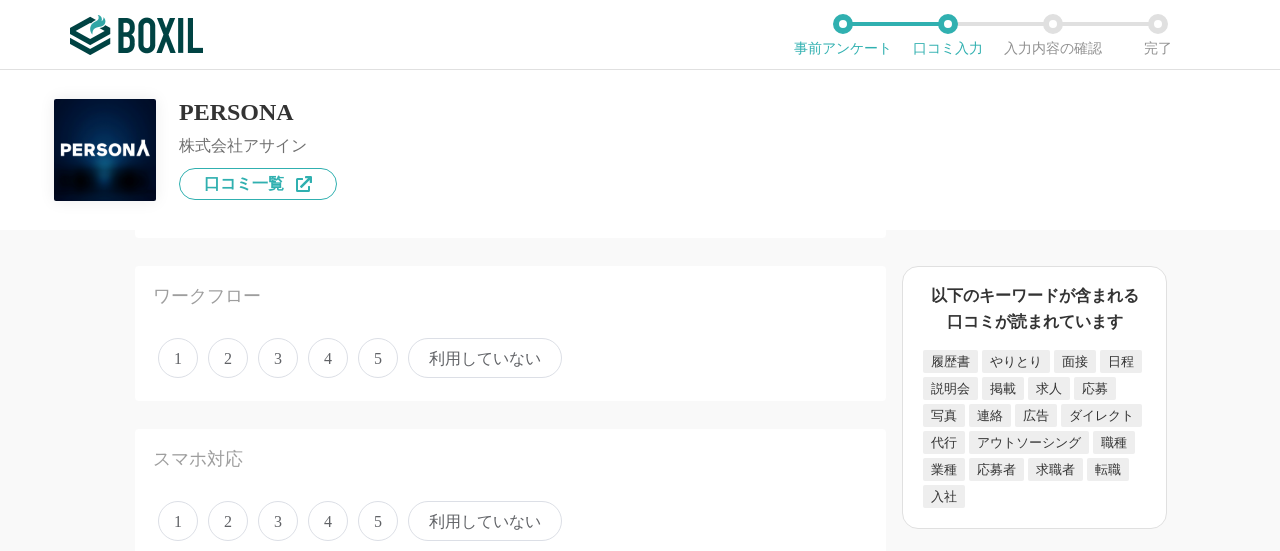 click on "5" at bounding box center [378, 358] 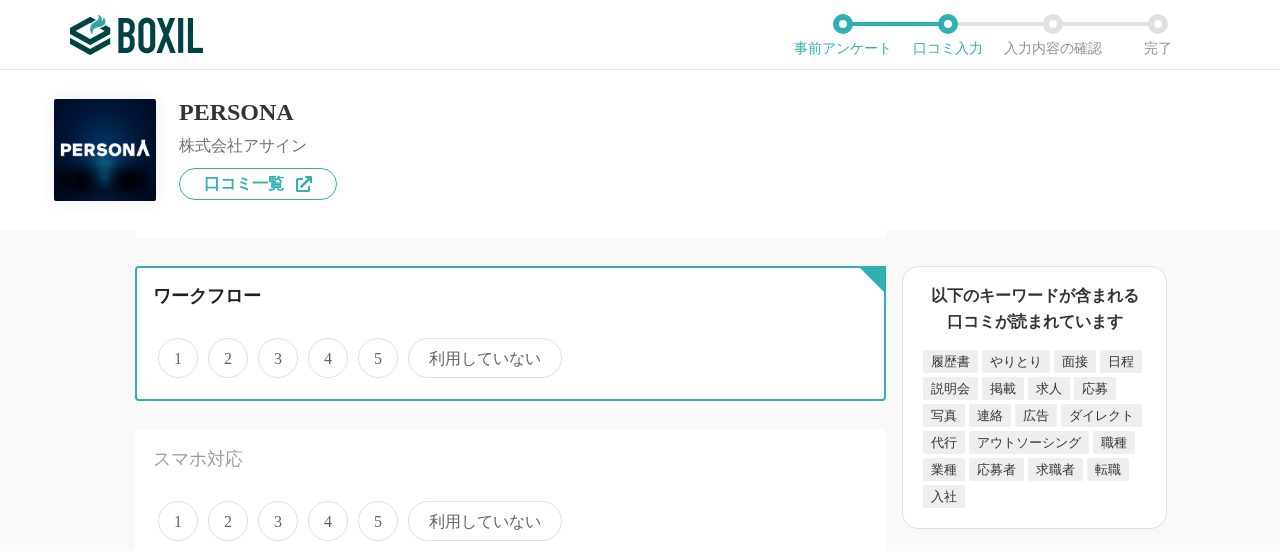 click on "5" at bounding box center [369, 347] 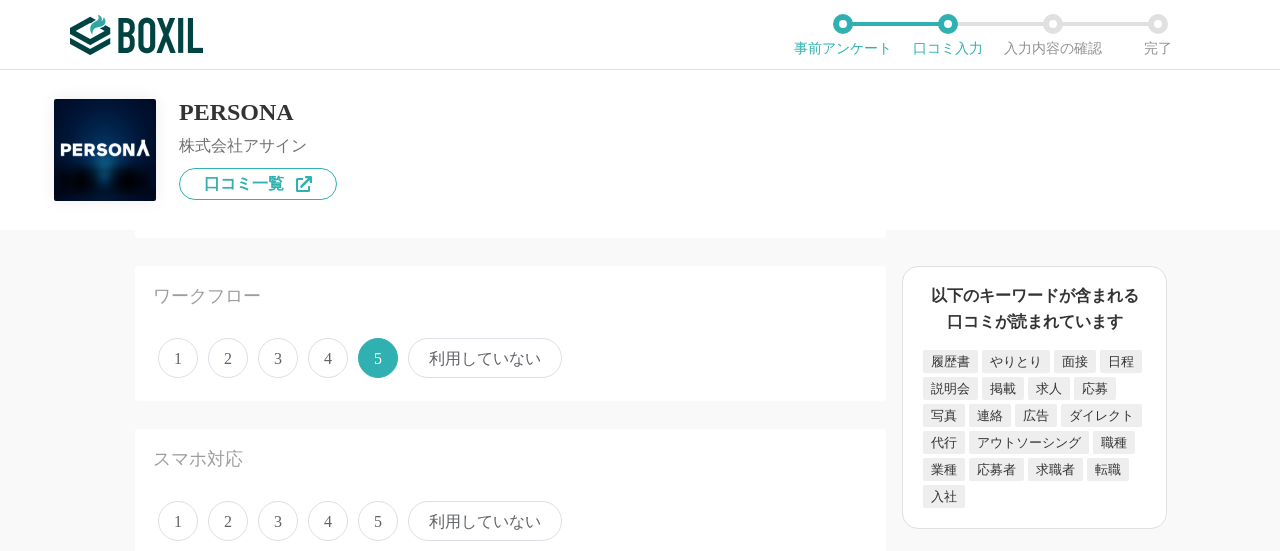 click on "5" at bounding box center (378, 521) 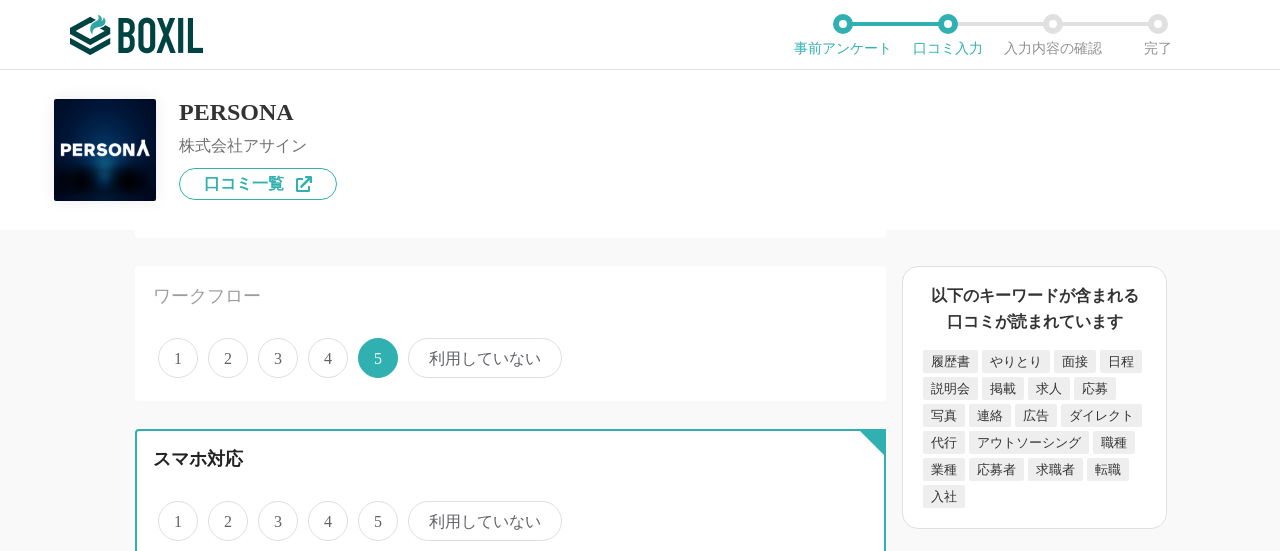 click on "5" at bounding box center [369, 510] 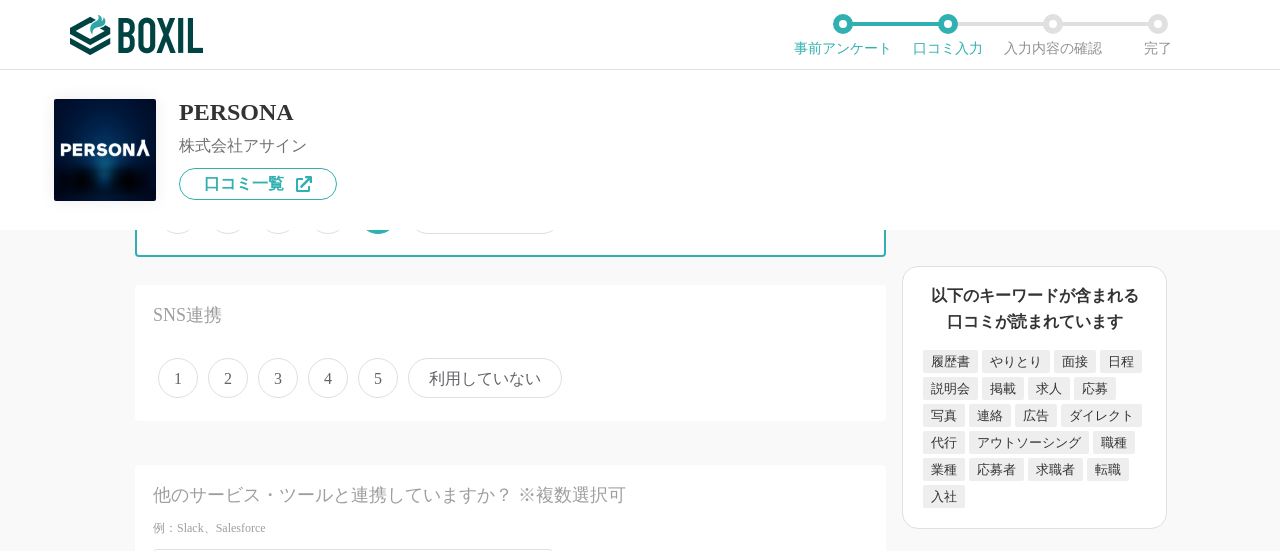 scroll, scrollTop: 2700, scrollLeft: 0, axis: vertical 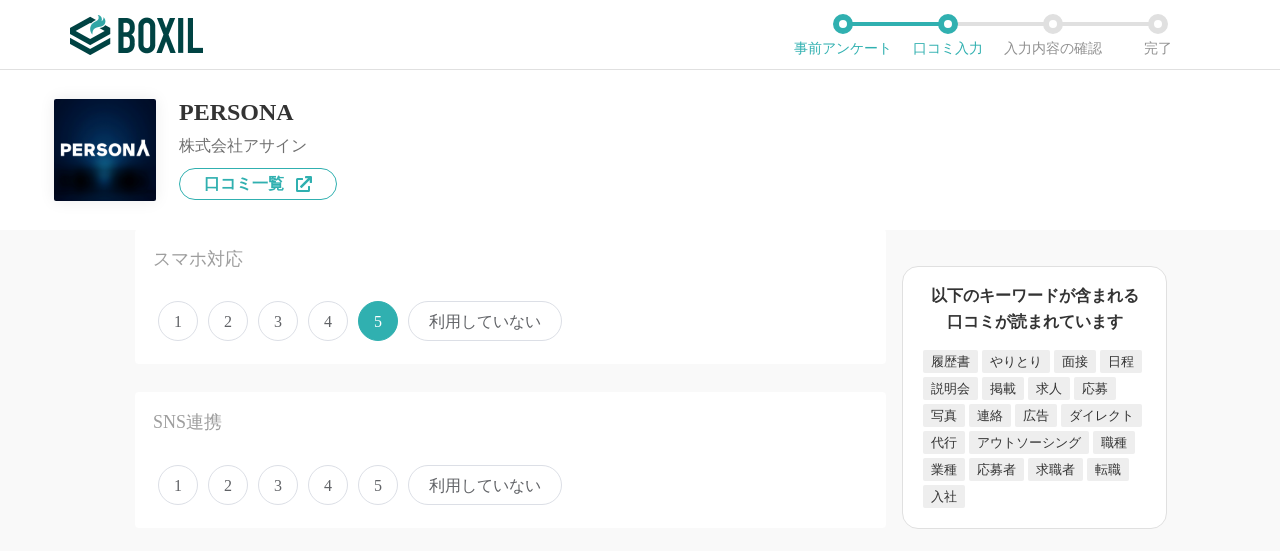click on "利用していない" at bounding box center [485, 485] 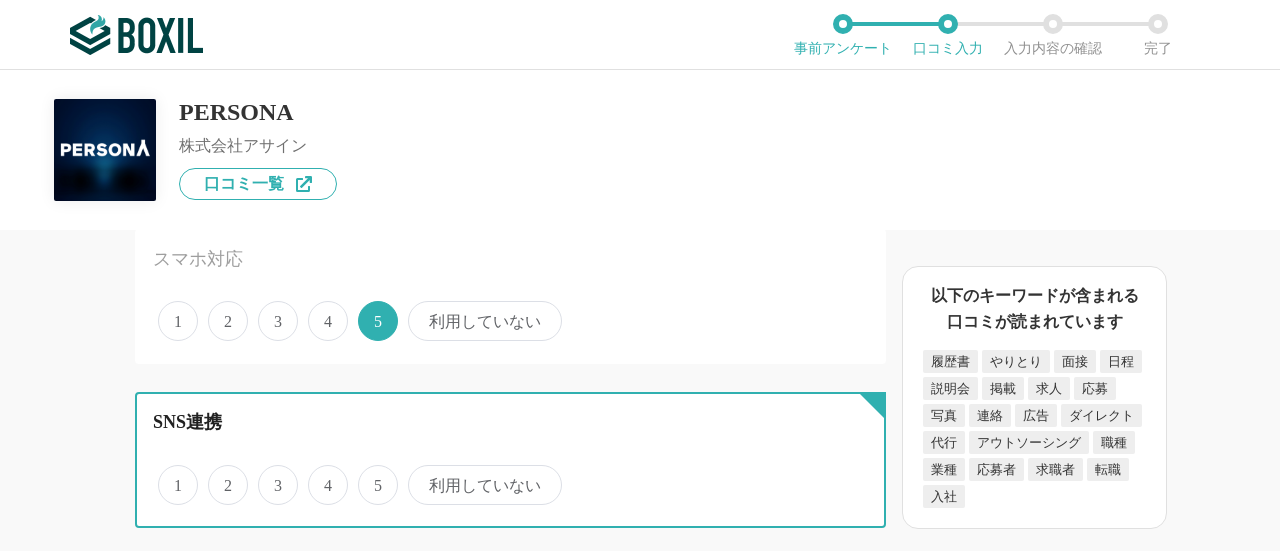 click on "利用していない" at bounding box center (419, 474) 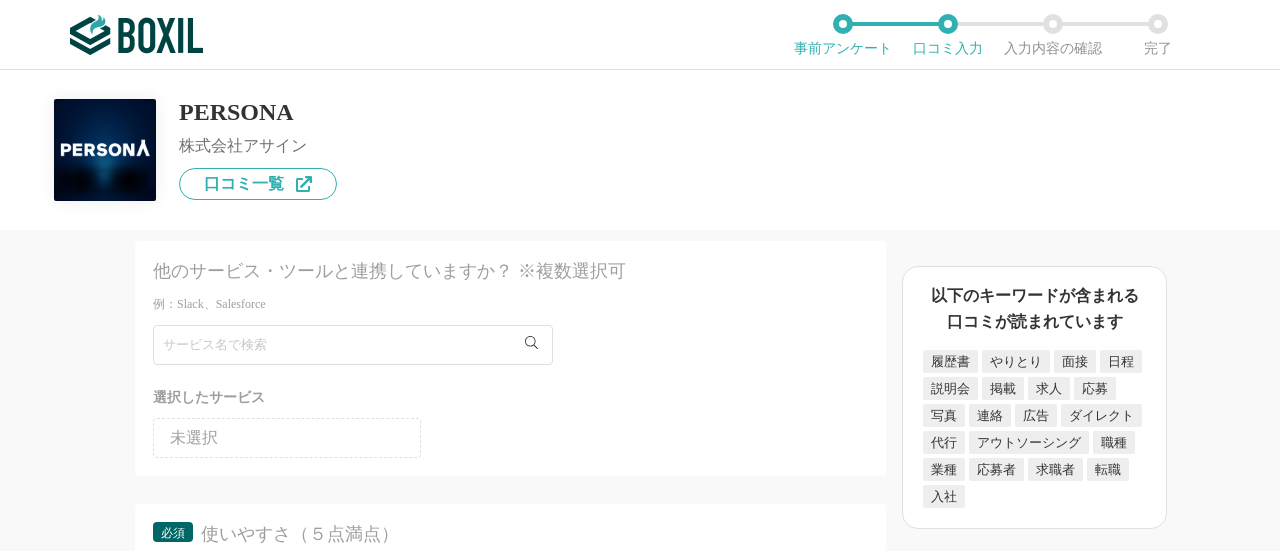 scroll, scrollTop: 3000, scrollLeft: 0, axis: vertical 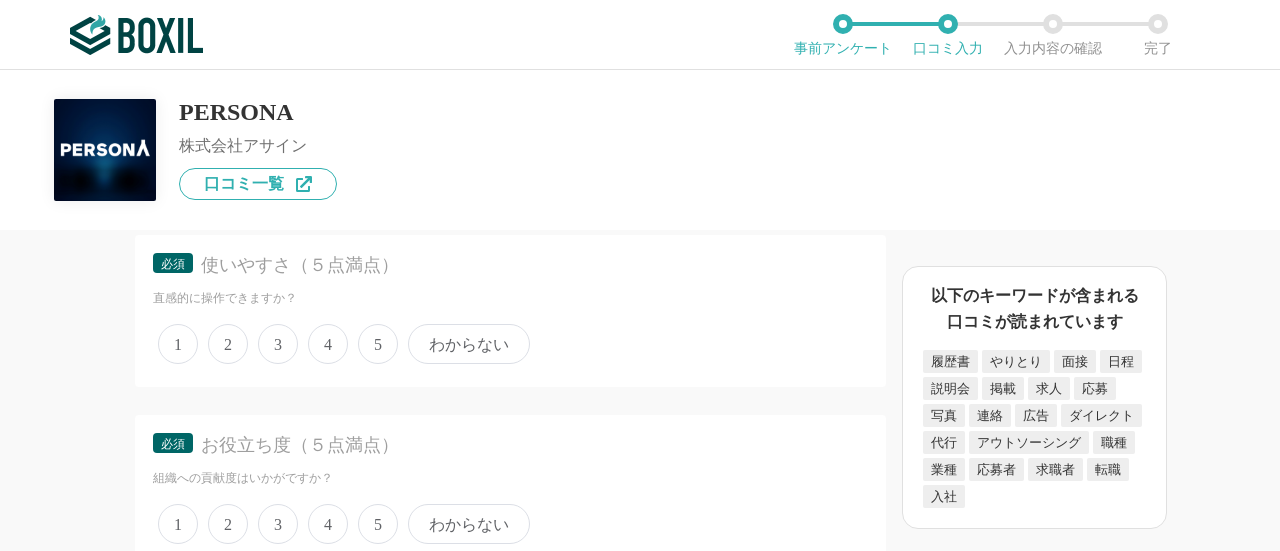 click on "5" at bounding box center (378, 344) 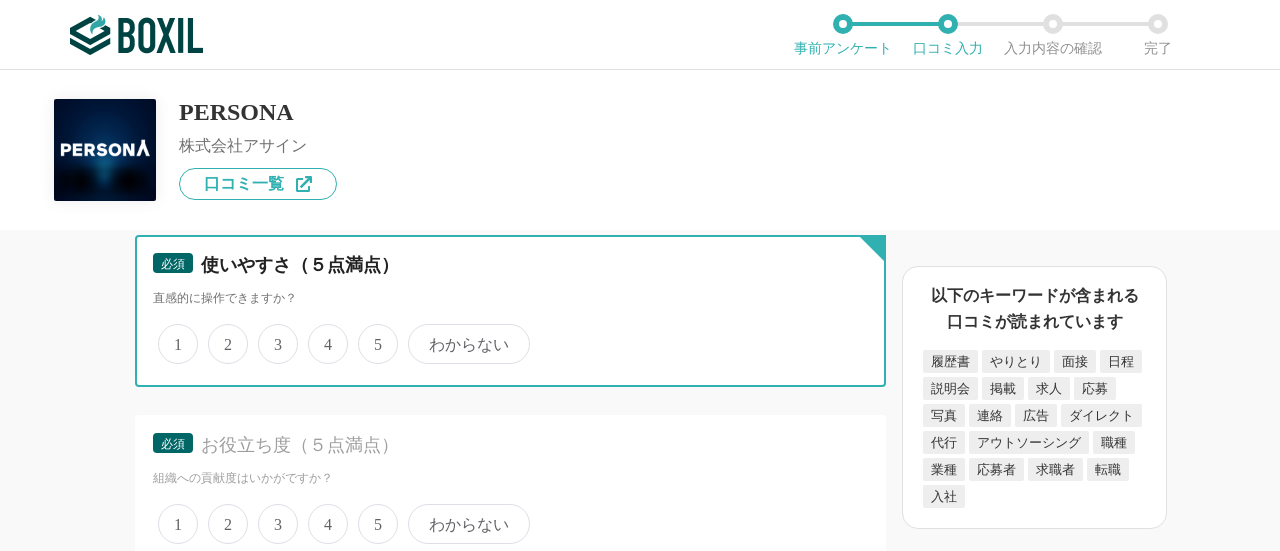 click on "5" at bounding box center [369, 333] 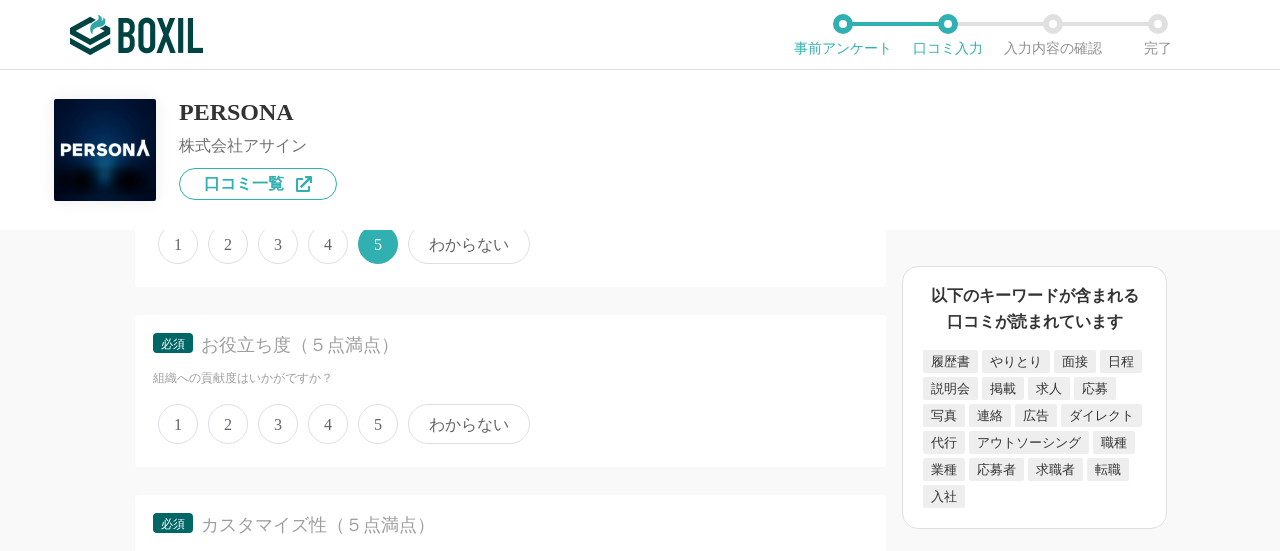 click on "5" at bounding box center (378, 424) 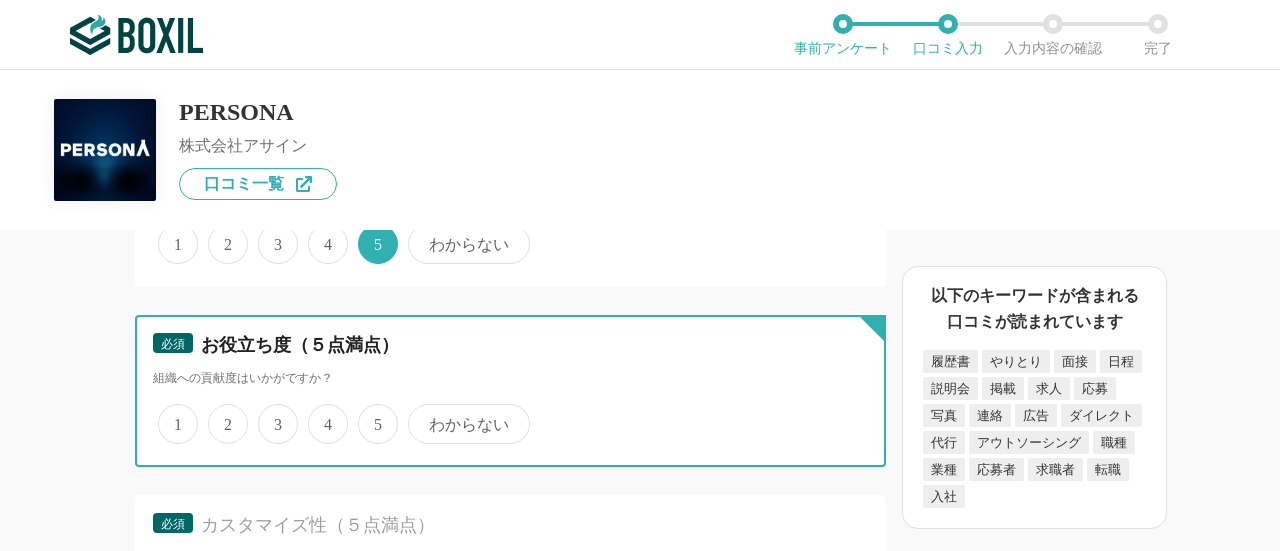 click on "5" at bounding box center [369, 413] 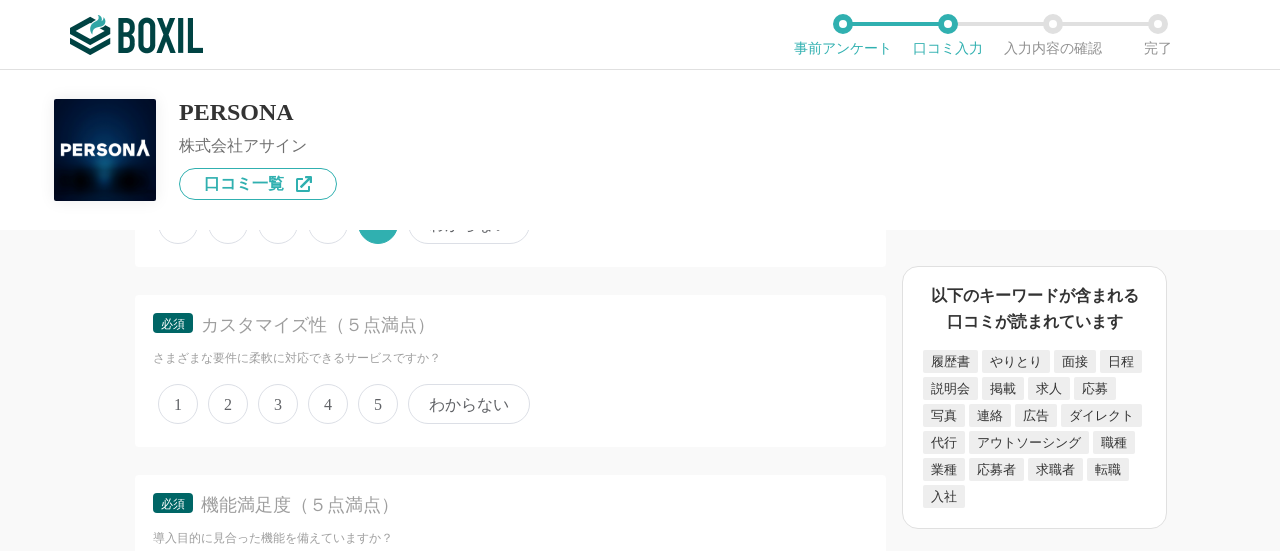 click on "5" at bounding box center [378, 404] 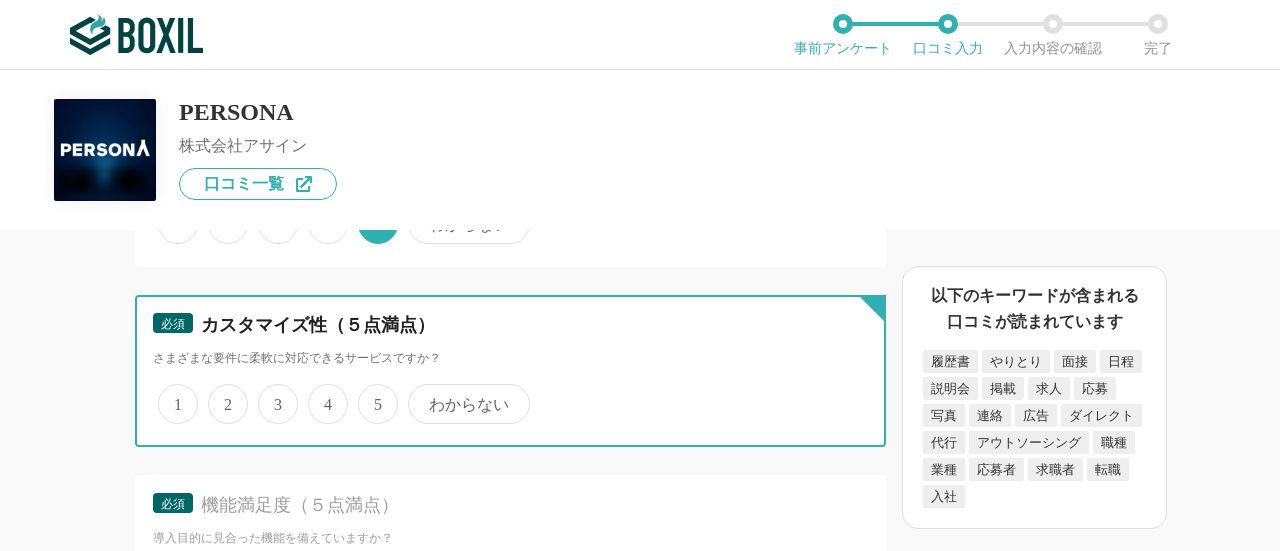 click on "5" at bounding box center [369, 393] 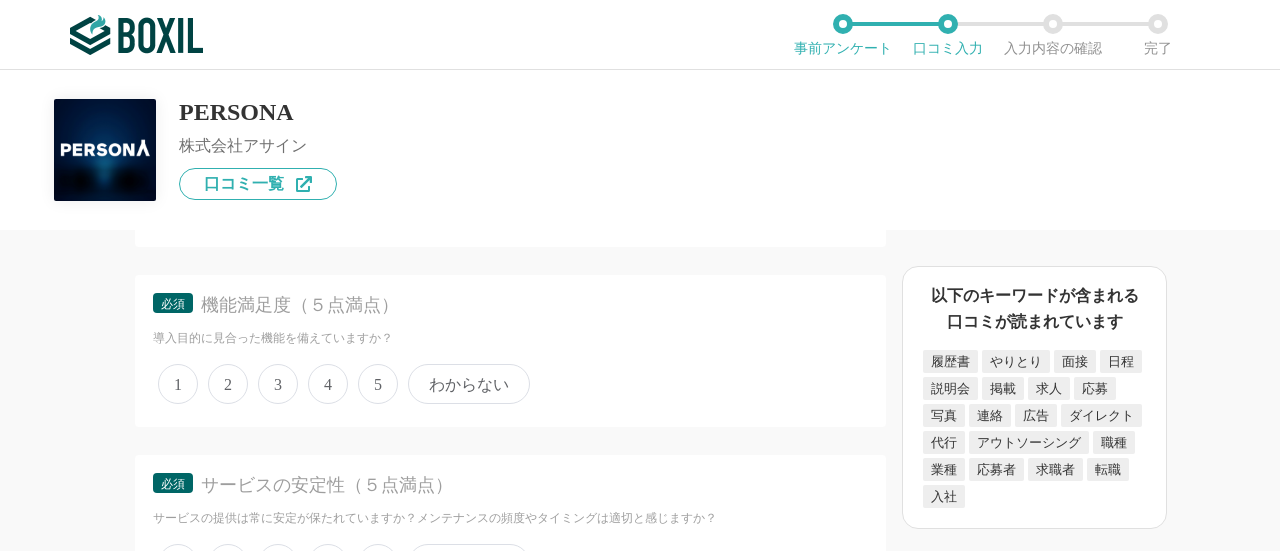 click on "5" at bounding box center [378, 384] 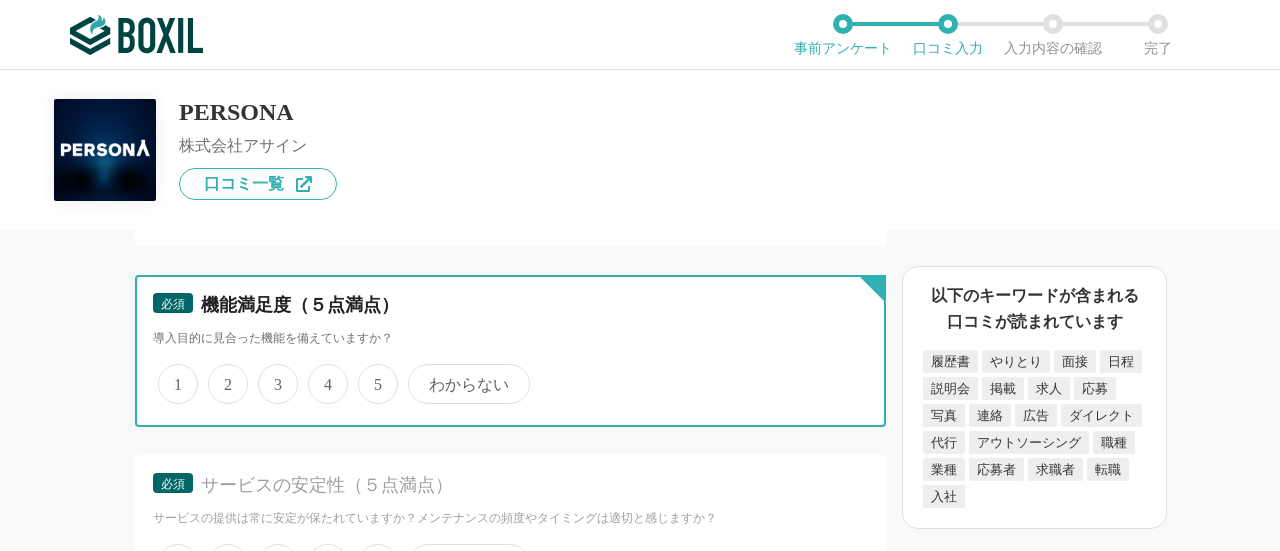 click on "5" at bounding box center (369, 373) 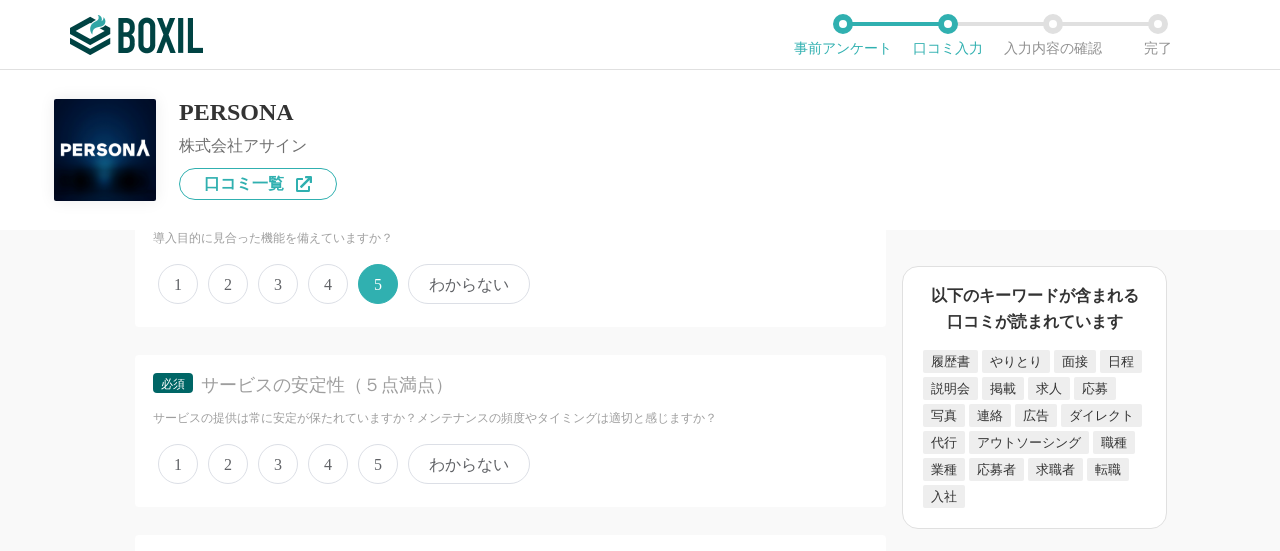 click on "5" at bounding box center (378, 464) 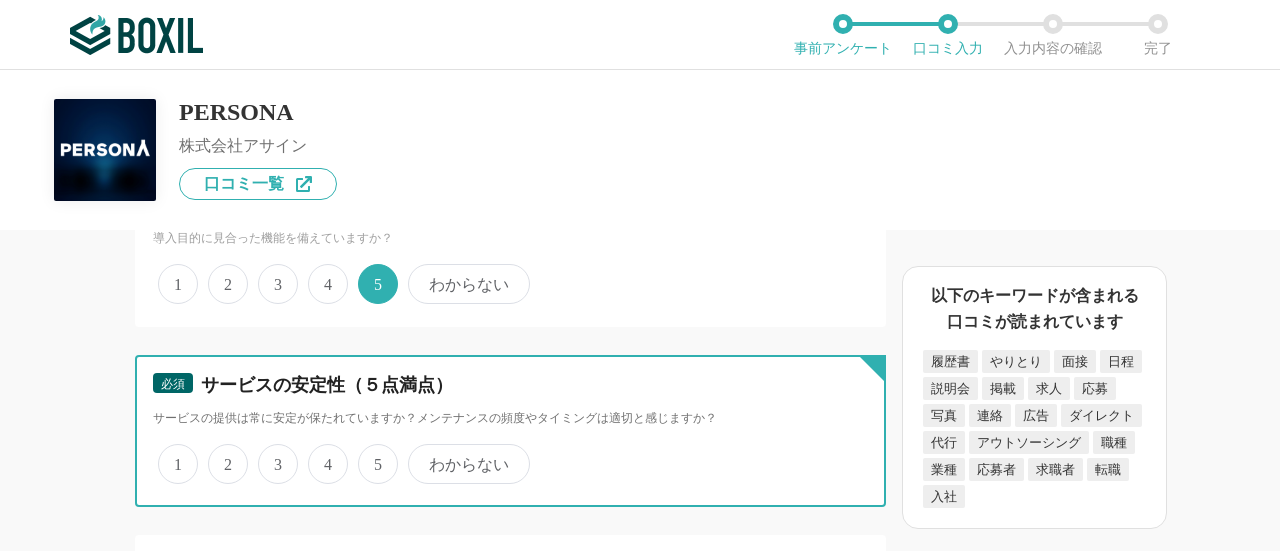 click on "5" at bounding box center [369, 453] 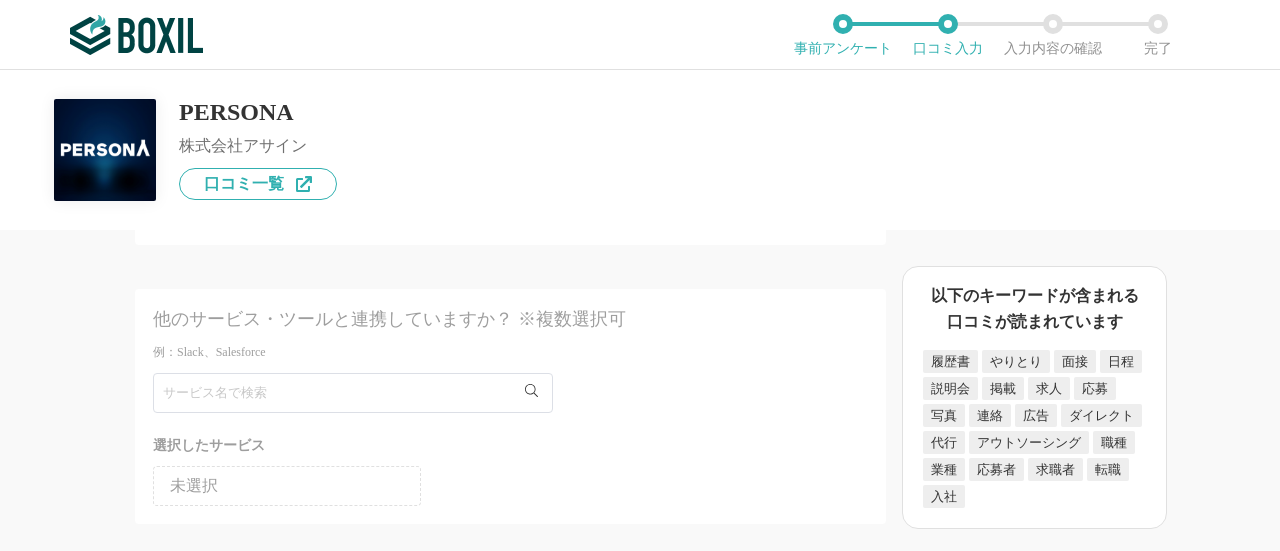 scroll, scrollTop: 3000, scrollLeft: 0, axis: vertical 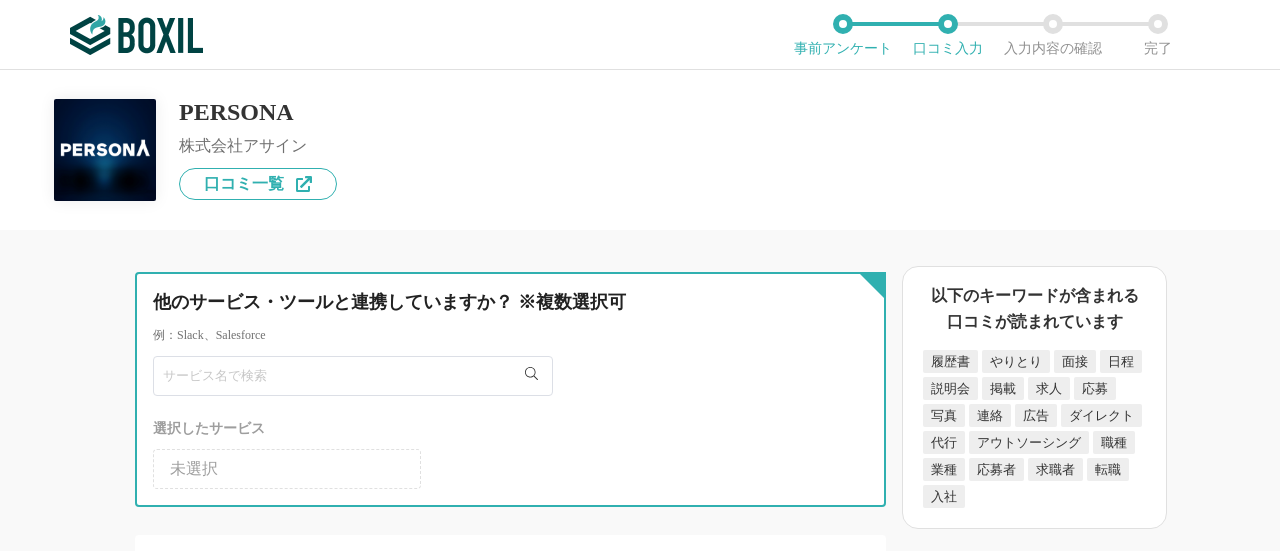 click at bounding box center (353, 376) 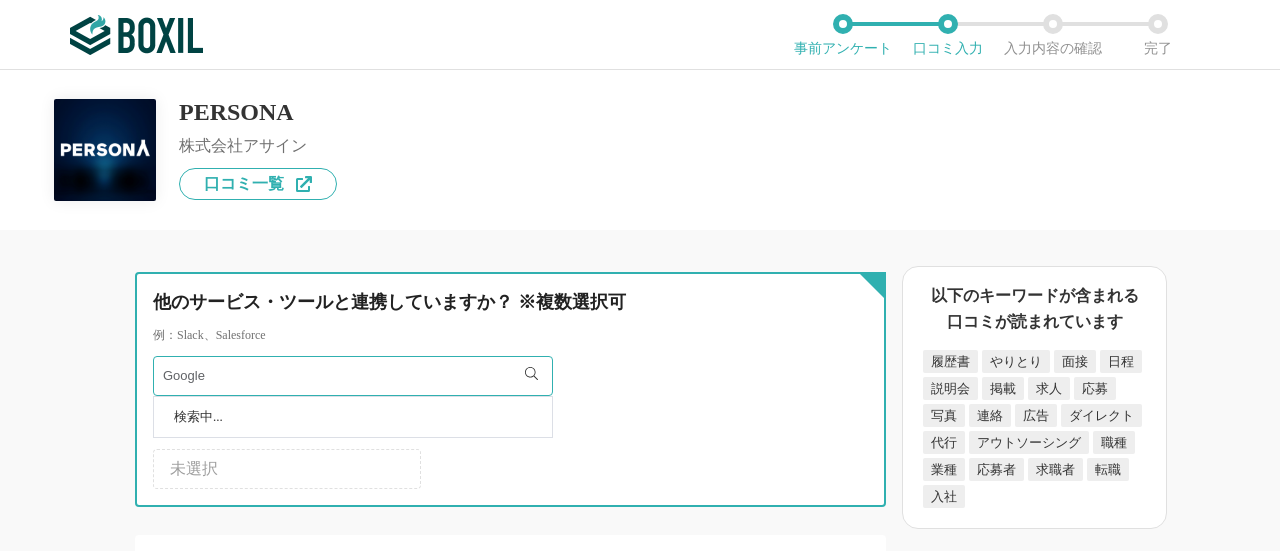 type on "Google" 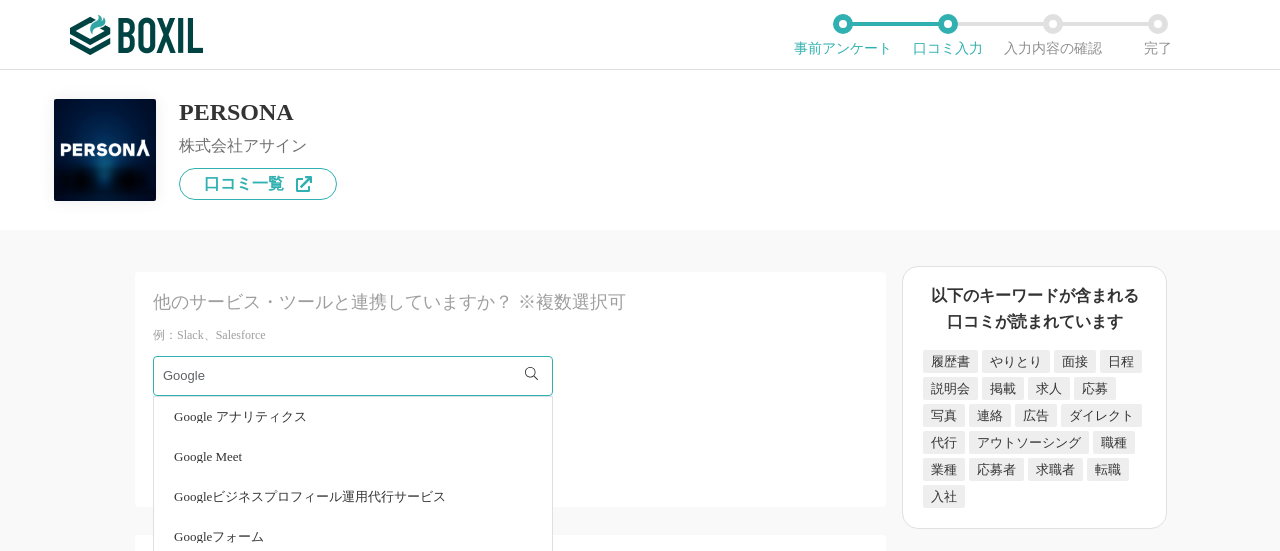 click on "Google Meet" at bounding box center (353, 457) 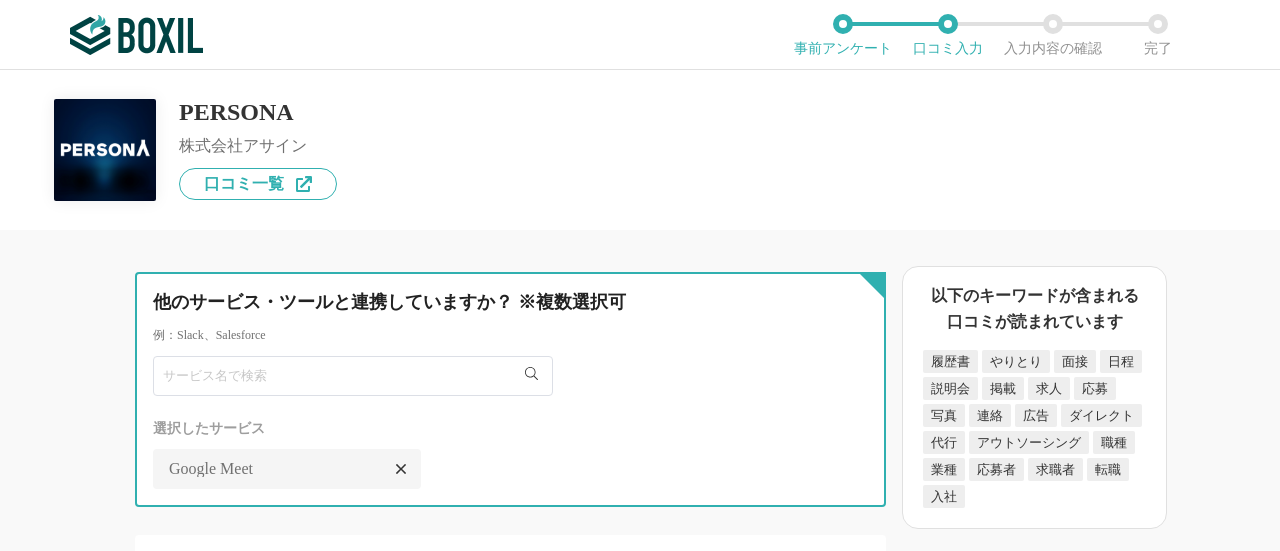 click at bounding box center (353, 376) 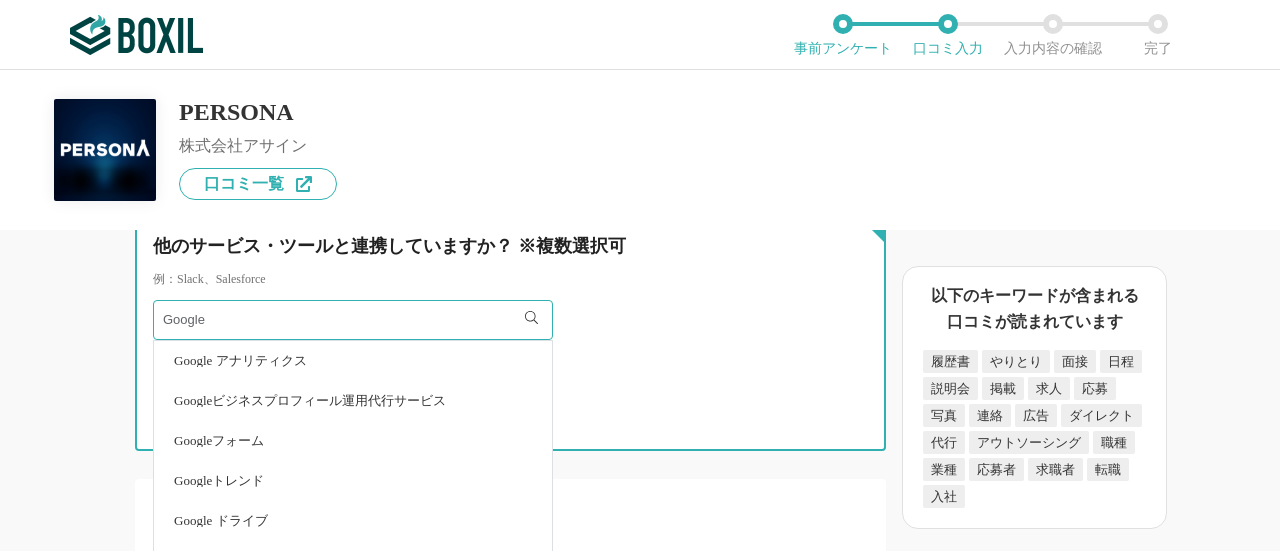 scroll, scrollTop: 3100, scrollLeft: 0, axis: vertical 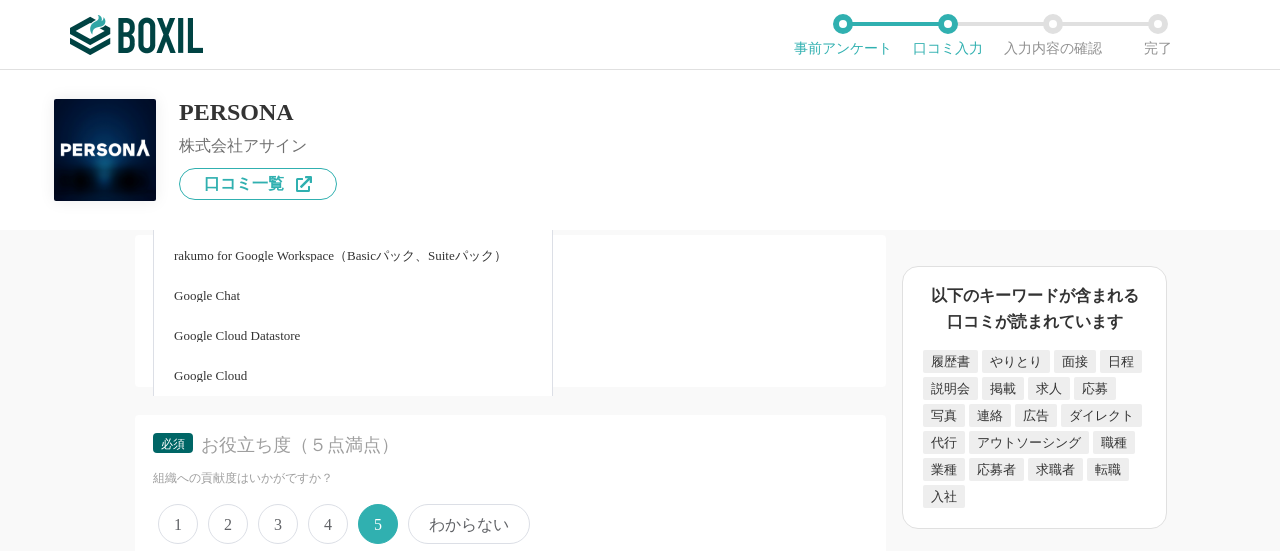 type on "Google" 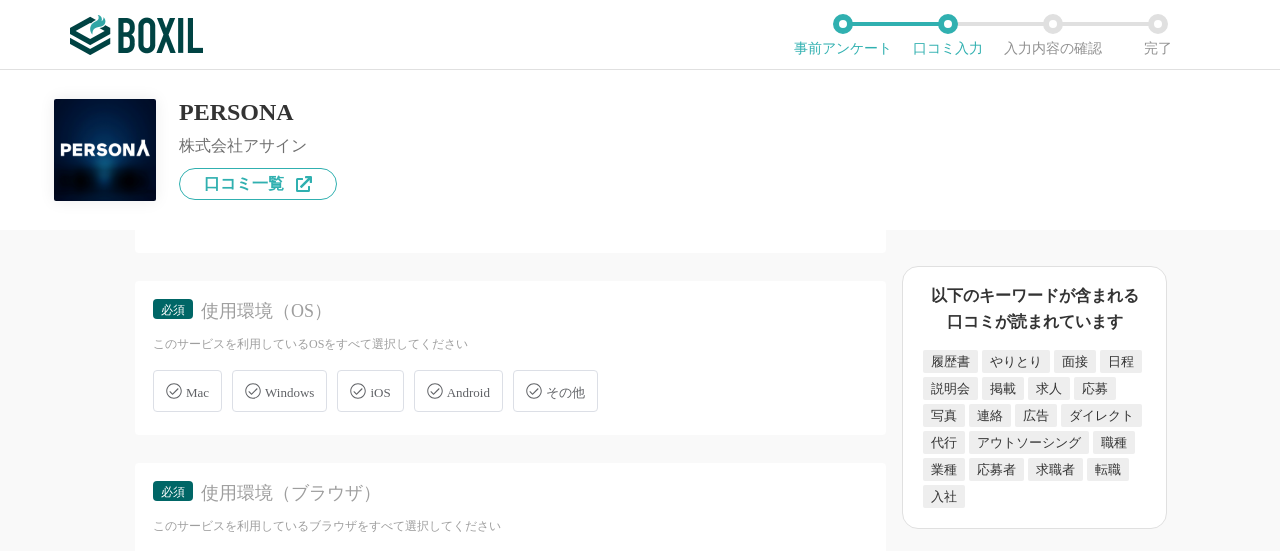 scroll, scrollTop: 4200, scrollLeft: 0, axis: vertical 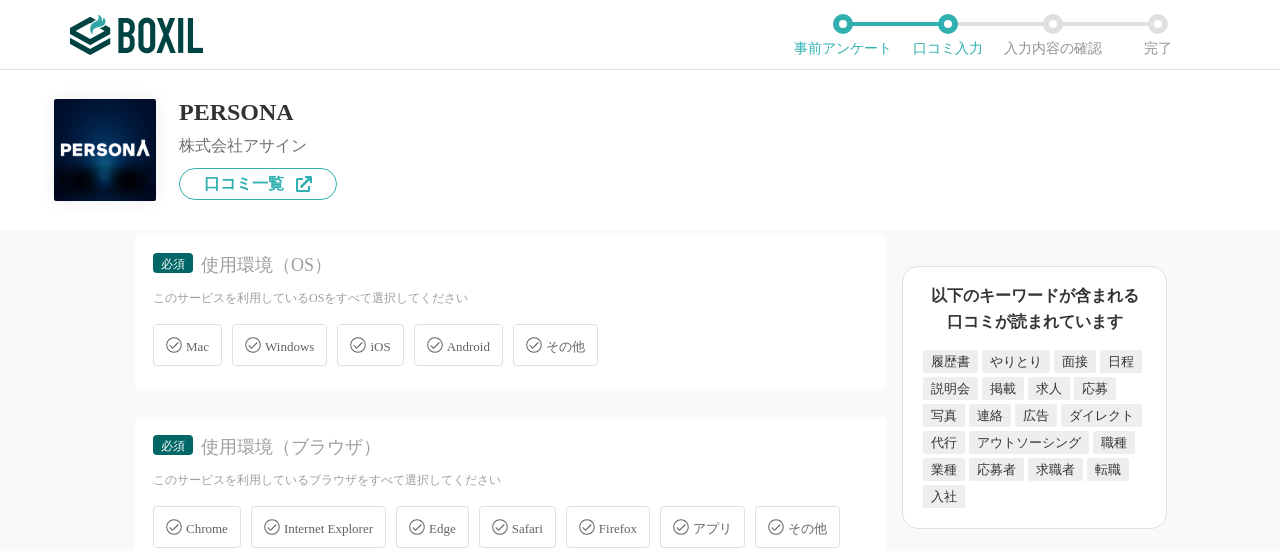click on "Windows" at bounding box center [289, 346] 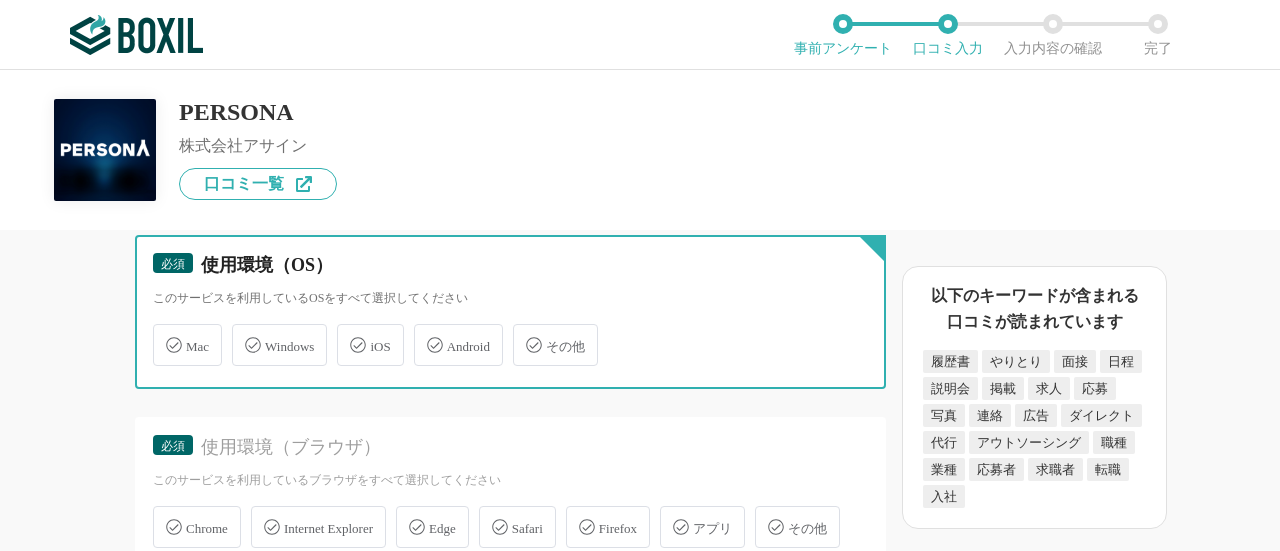 click on "Windows" at bounding box center [242, 333] 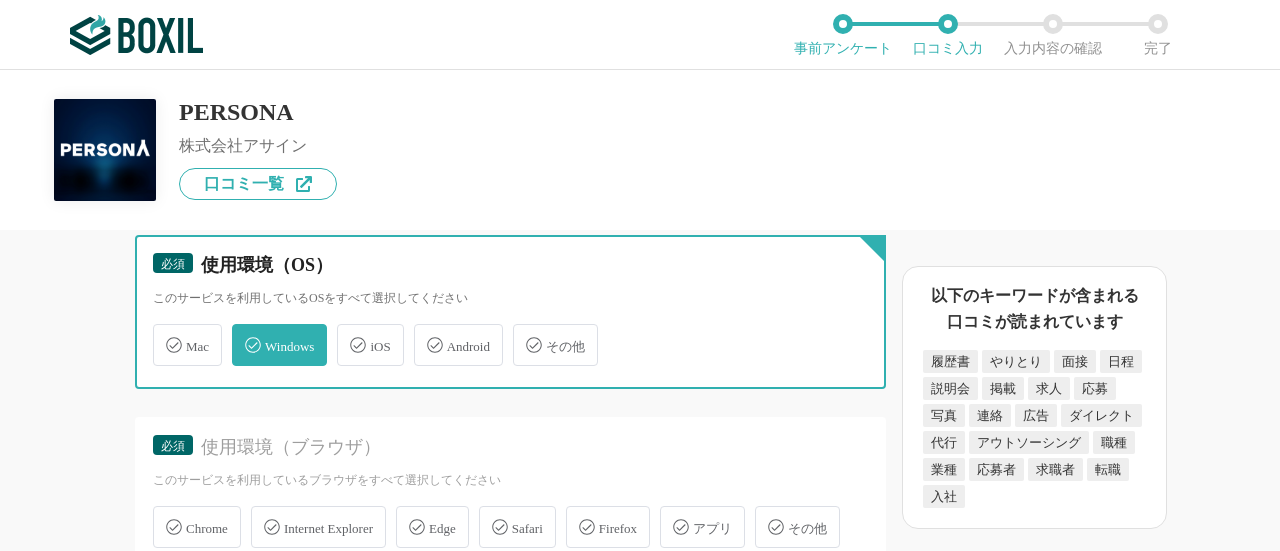 checkbox on "true" 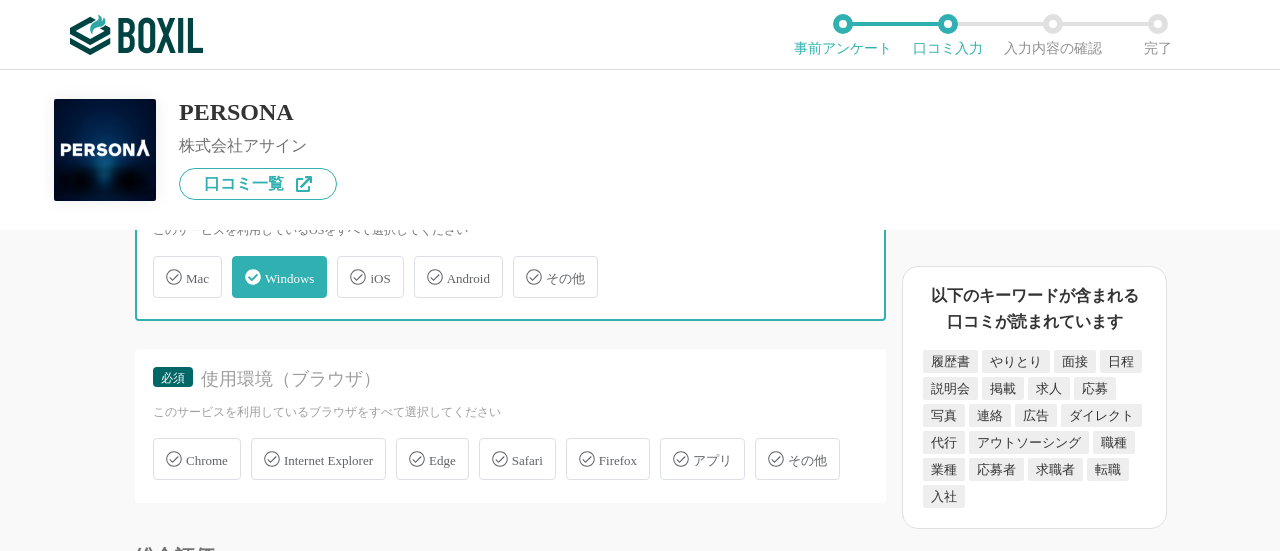 scroll, scrollTop: 4300, scrollLeft: 0, axis: vertical 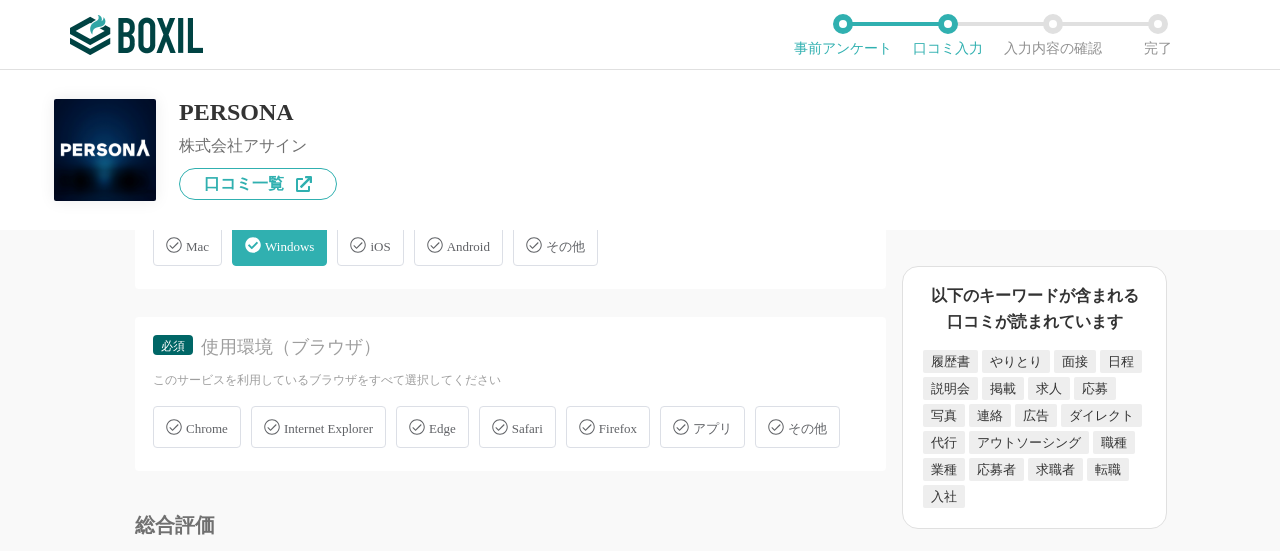 click on "Chrome" at bounding box center (197, 427) 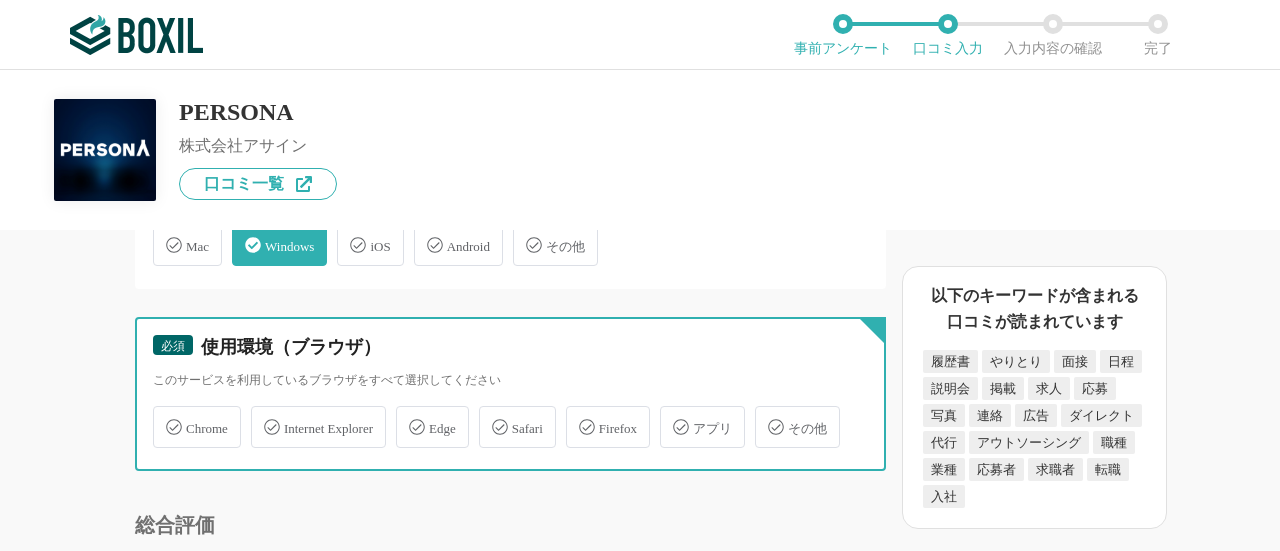 click on "Chrome" at bounding box center (163, 415) 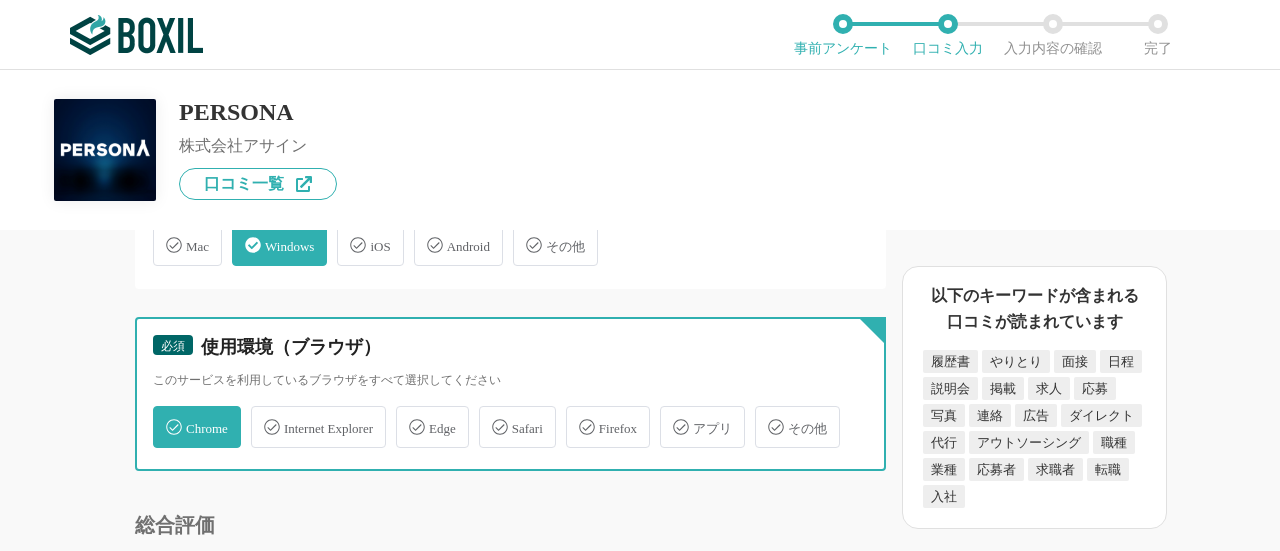 checkbox on "true" 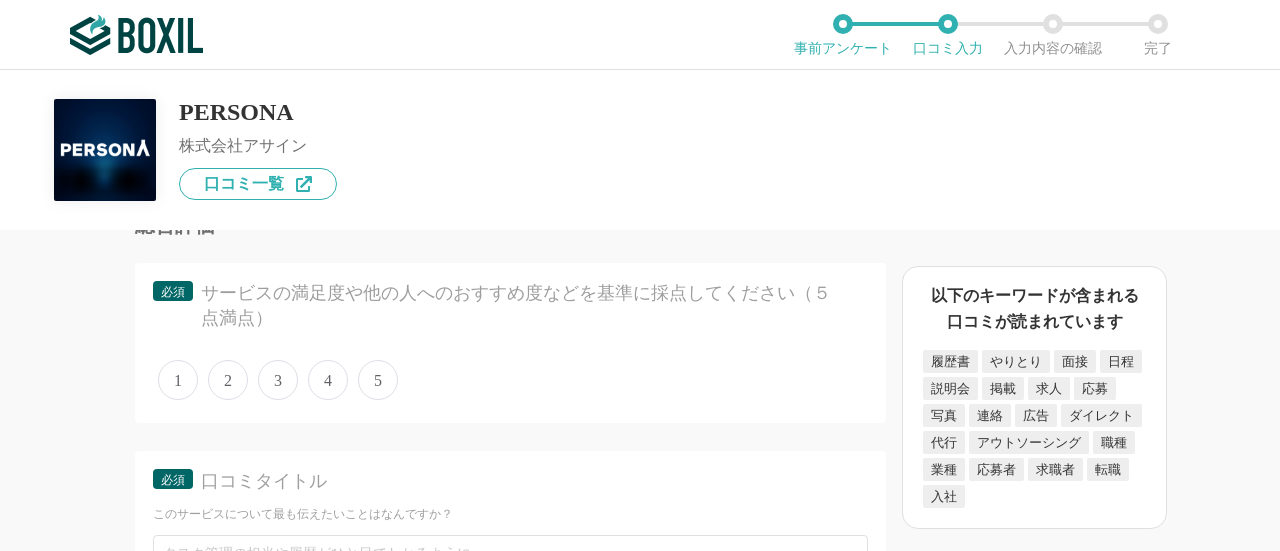 click on "5" at bounding box center [378, 380] 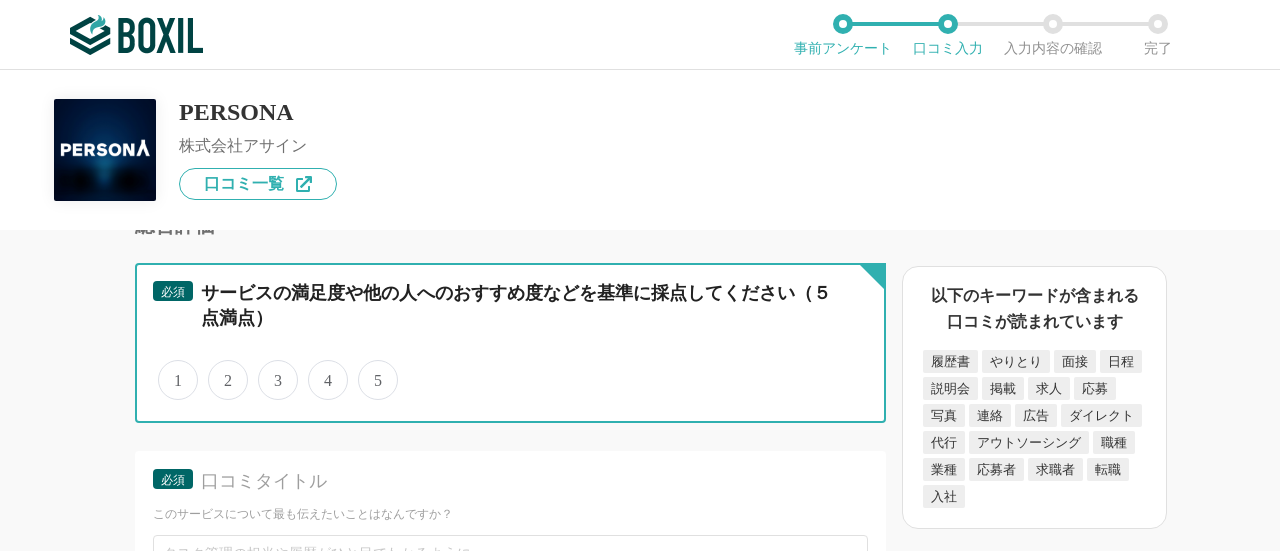 click on "5" at bounding box center [369, 369] 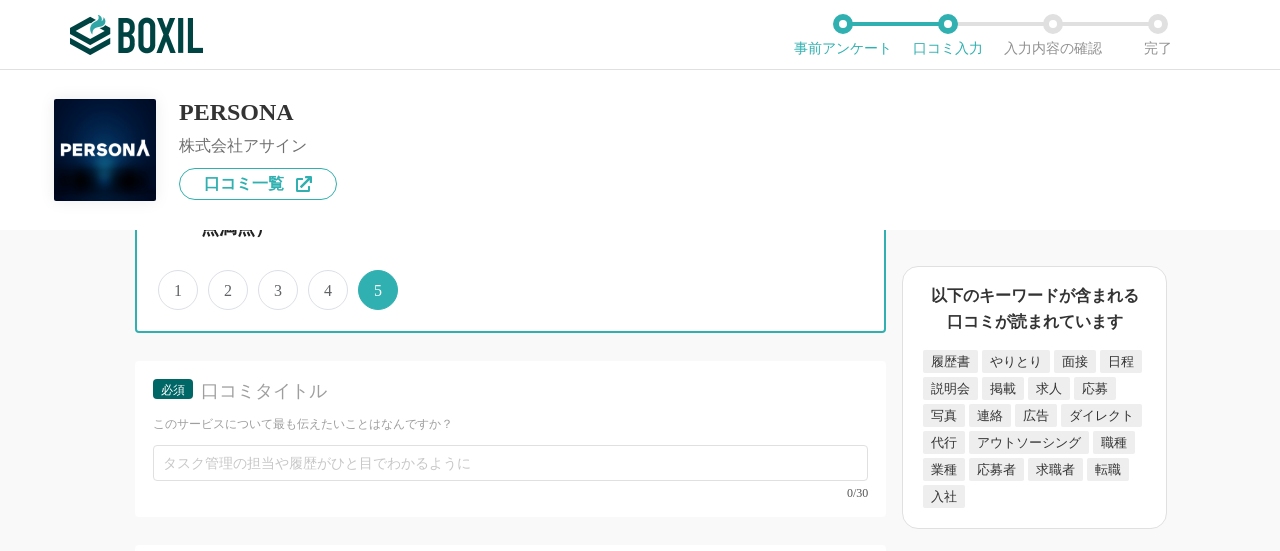 scroll, scrollTop: 4800, scrollLeft: 0, axis: vertical 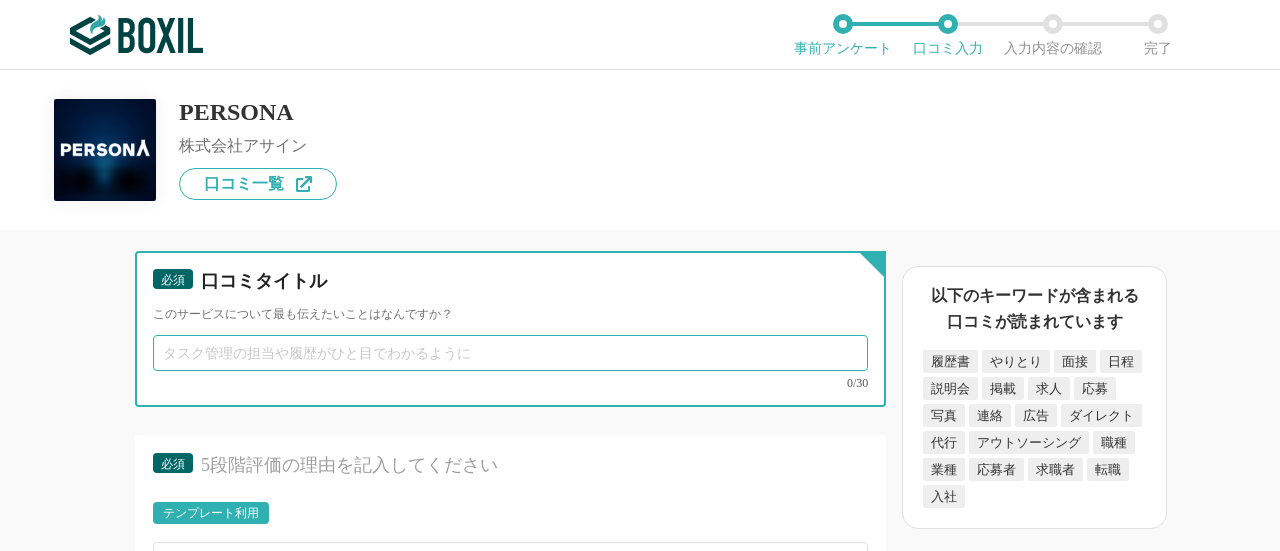 click at bounding box center (510, 353) 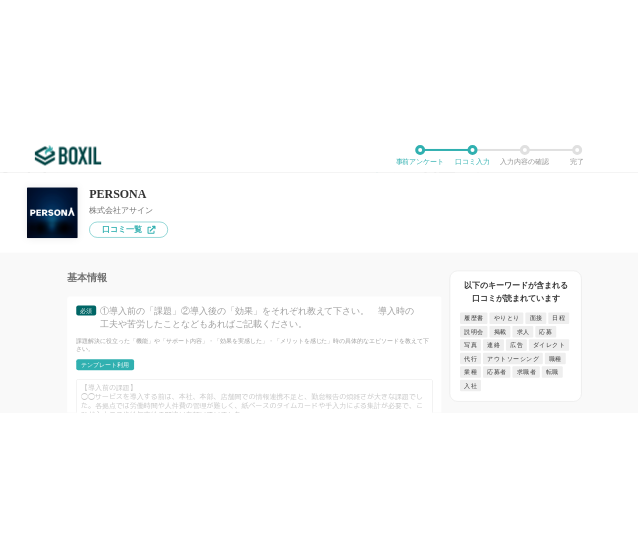 scroll, scrollTop: 5400, scrollLeft: 0, axis: vertical 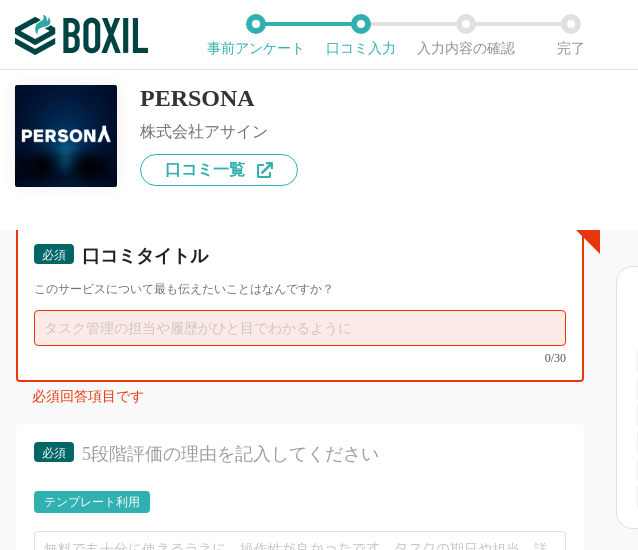 click at bounding box center (300, 328) 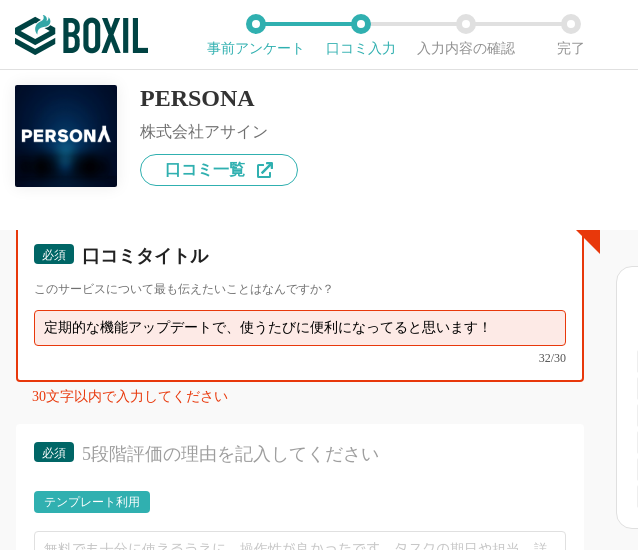 type on "定期的な機能アップデートで、使うたびに便利になってると思います！" 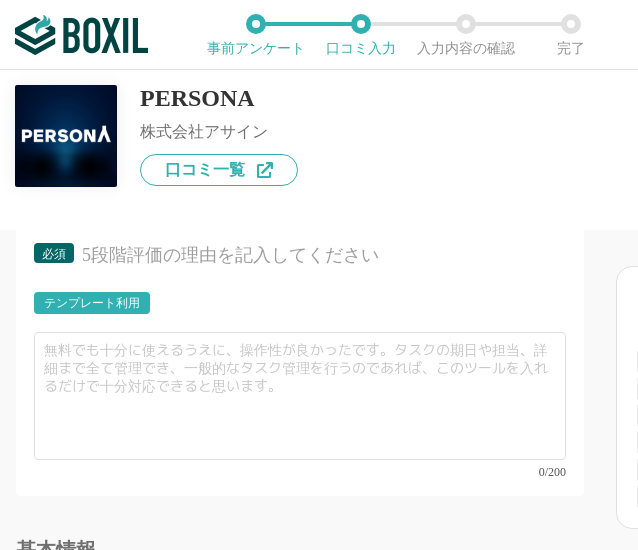 scroll, scrollTop: 5114, scrollLeft: 0, axis: vertical 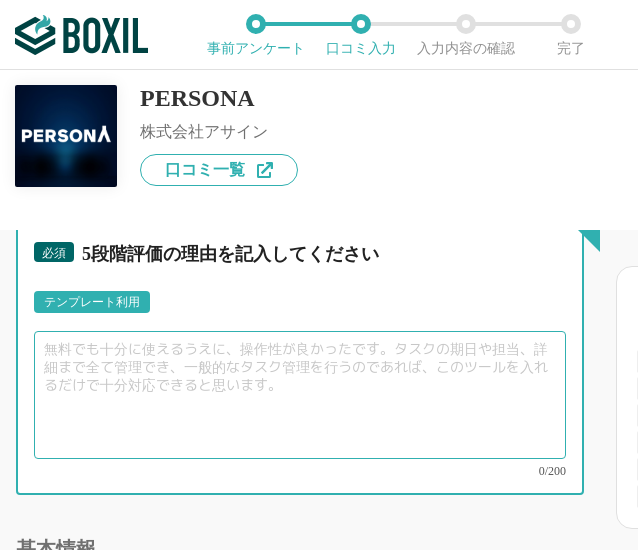 click at bounding box center [300, 395] 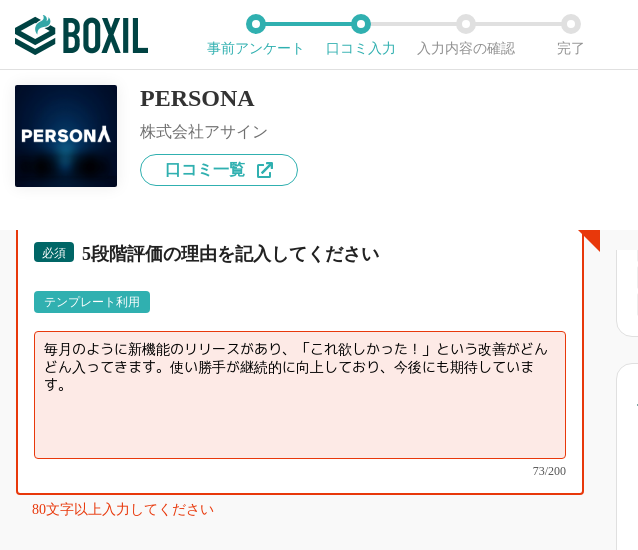 scroll, scrollTop: 200, scrollLeft: 0, axis: vertical 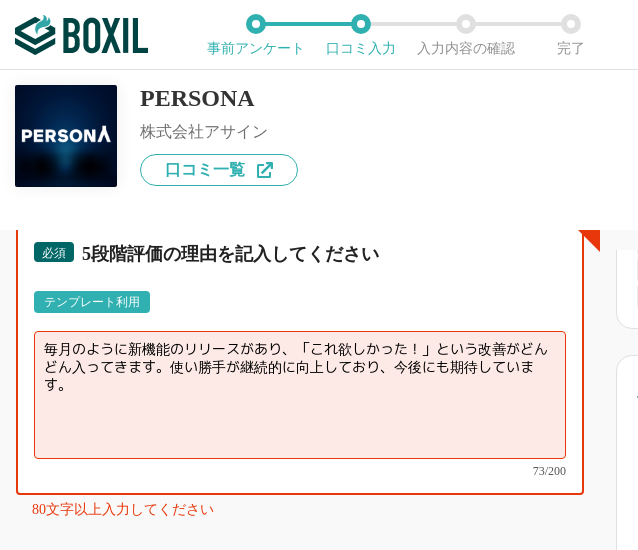 type on "毎月のように新機能のリリースがあり、「これ欲しかった！」という改善がどんどん入ってきます。使い勝手が継続的に向上しており、今後にも期待しています。" 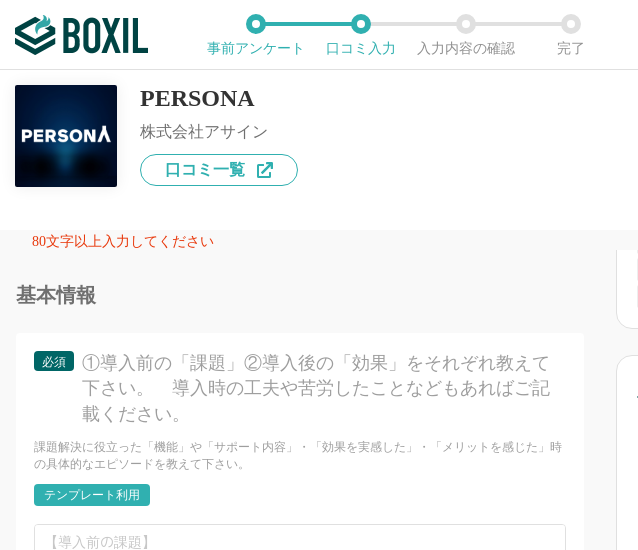 scroll, scrollTop: 5414, scrollLeft: 0, axis: vertical 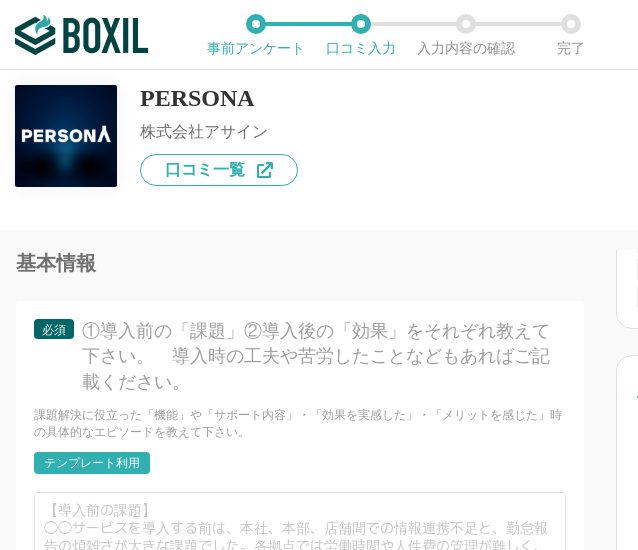 click on "①導入前の「課題」②導入後の「効果」をそれぞれ教えて下さい。　導入時の工夫や苦労したことなどもあればご記載ください。" at bounding box center (321, 357) 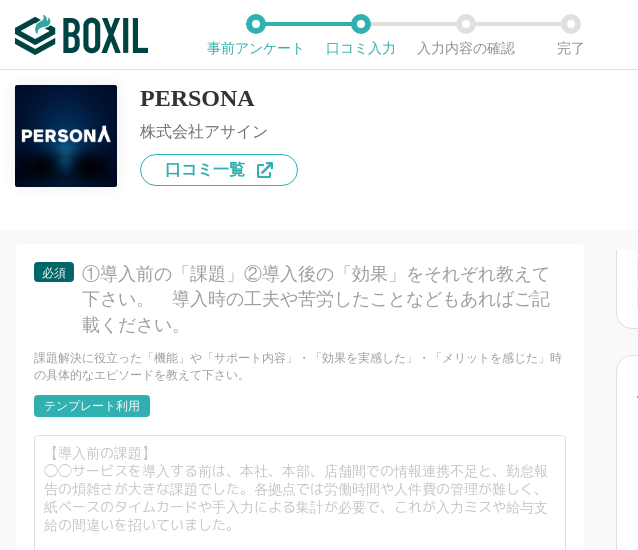 scroll, scrollTop: 5514, scrollLeft: 0, axis: vertical 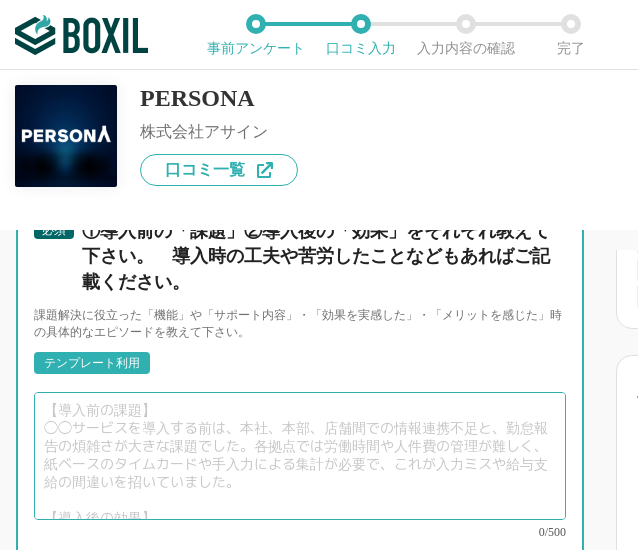 drag, startPoint x: 168, startPoint y: 411, endPoint x: 174, endPoint y: 398, distance: 14.3178215 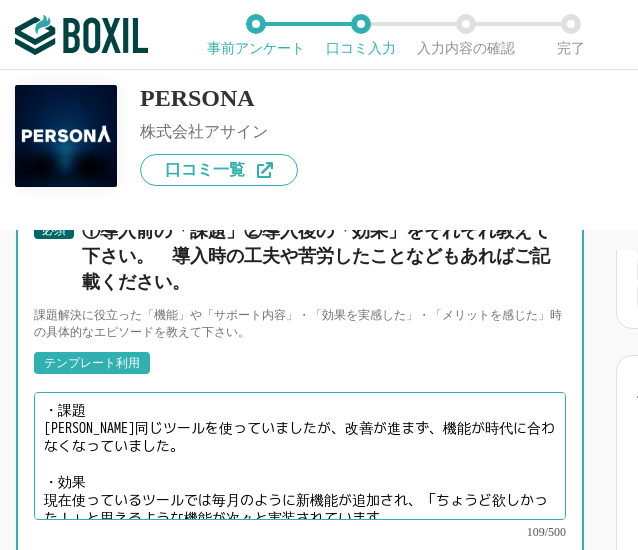 scroll, scrollTop: 5, scrollLeft: 0, axis: vertical 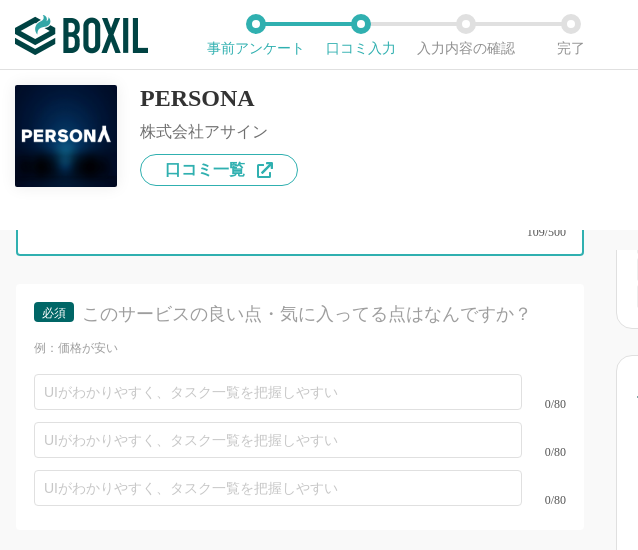 type on "・課題
[PERSON_NAME]同じツールを使っていましたが、改善が進まず、機能が時代に合わなくなっていました。
・効果
現在使っているツールでは毎月のように新機能が追加され、「ちょうど欲しかった！」と思えるような機能が次々と実装されています。" 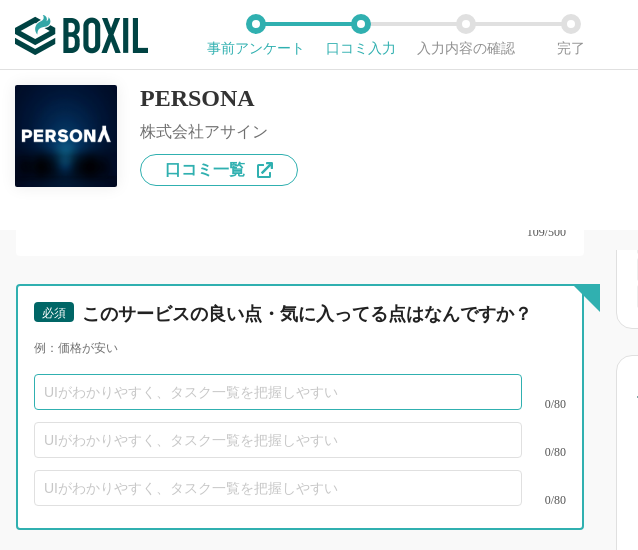 click at bounding box center (278, 392) 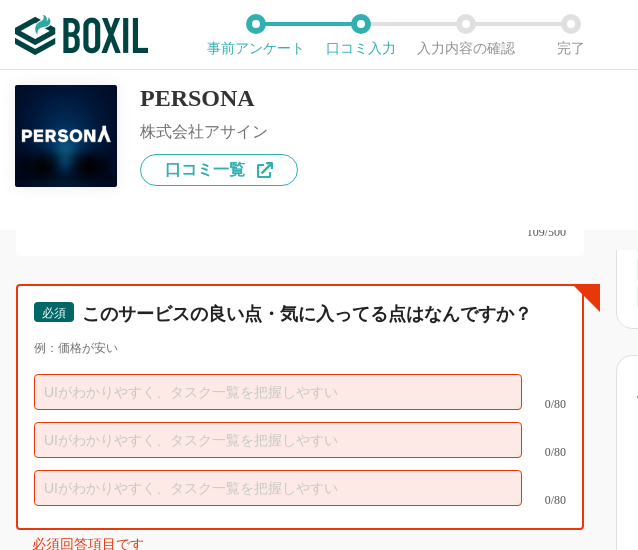 click at bounding box center (278, 392) 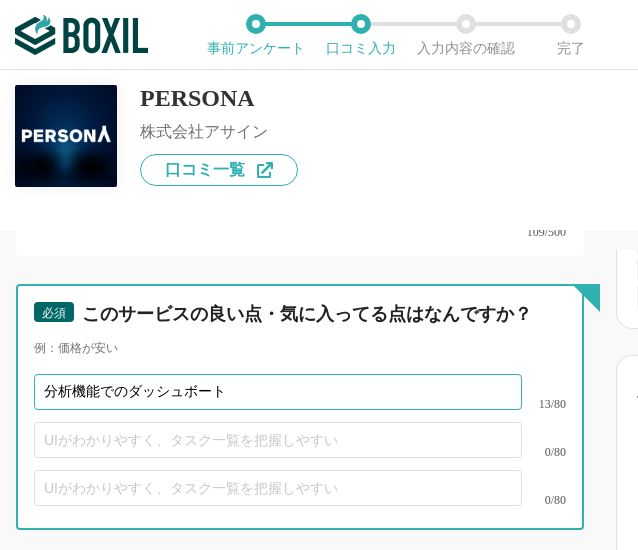 type on "分析機能でのダッシュボート" 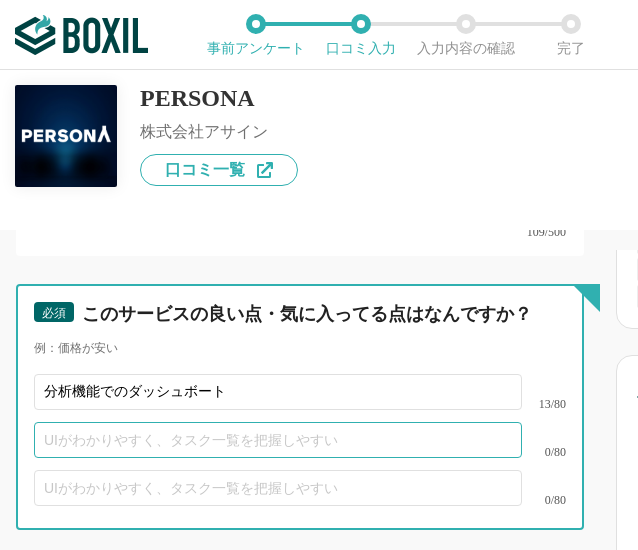 click at bounding box center (278, 440) 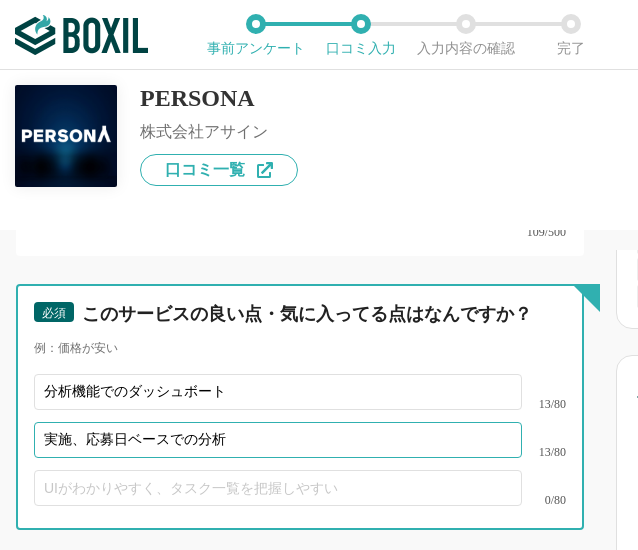 type on "実施、応募日ベースでの分析" 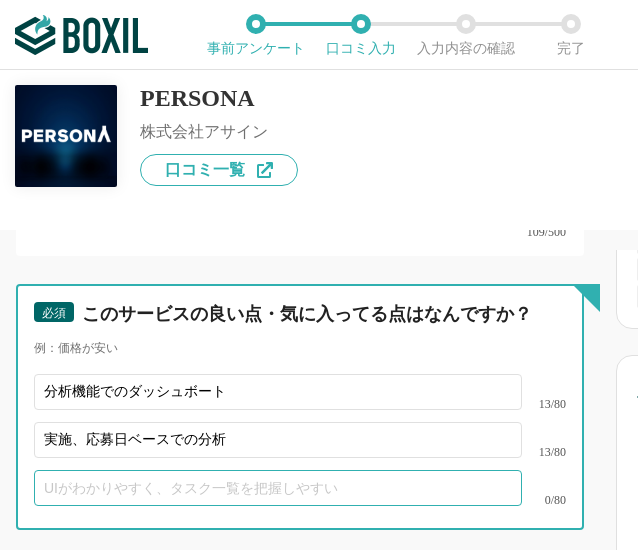 drag, startPoint x: 196, startPoint y: 459, endPoint x: 213, endPoint y: 453, distance: 18.027756 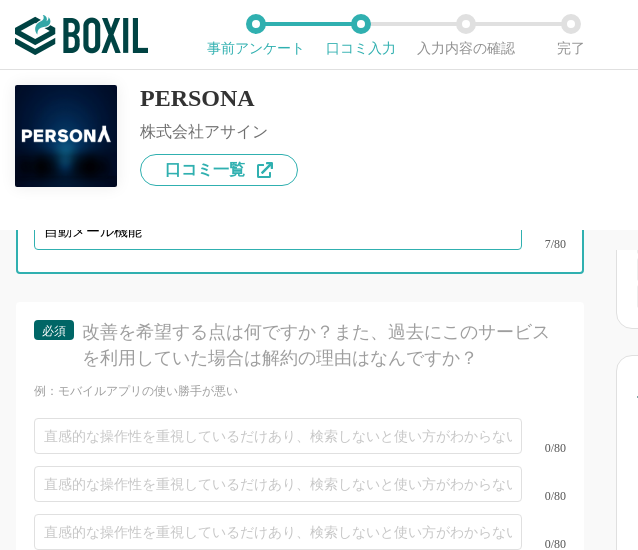 scroll, scrollTop: 6114, scrollLeft: 0, axis: vertical 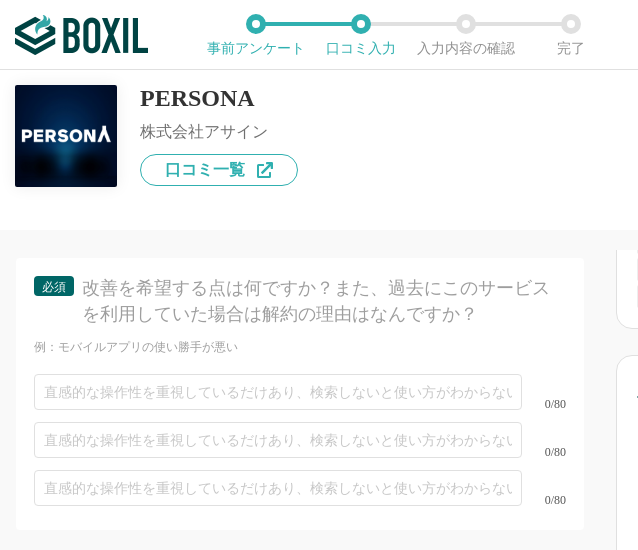 type on "自動メール機能" 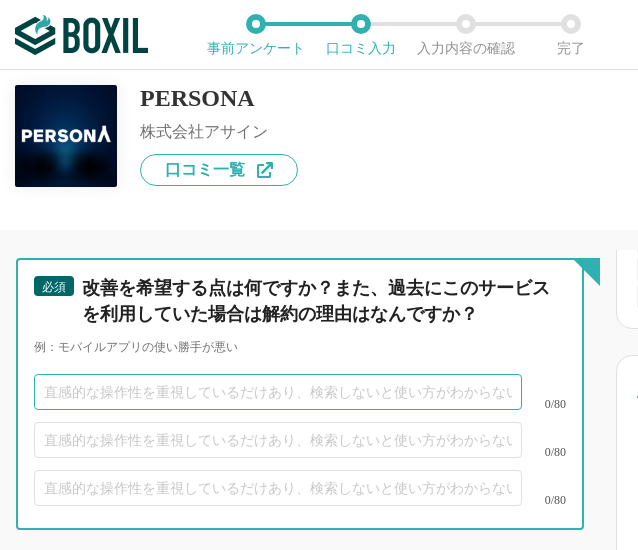 click at bounding box center (278, 392) 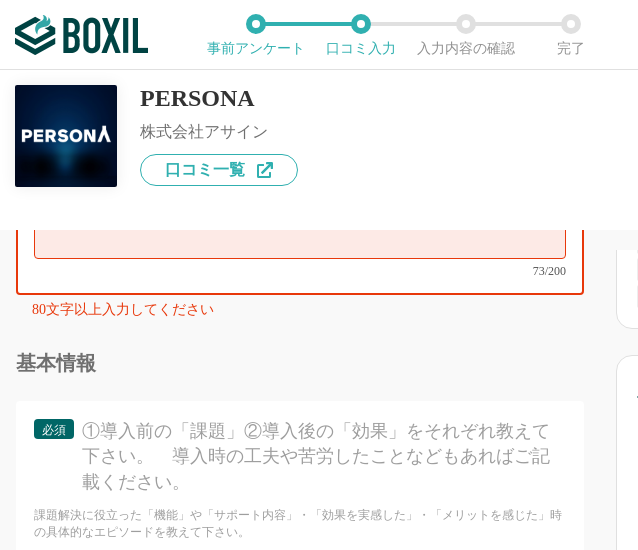 scroll, scrollTop: 5114, scrollLeft: 0, axis: vertical 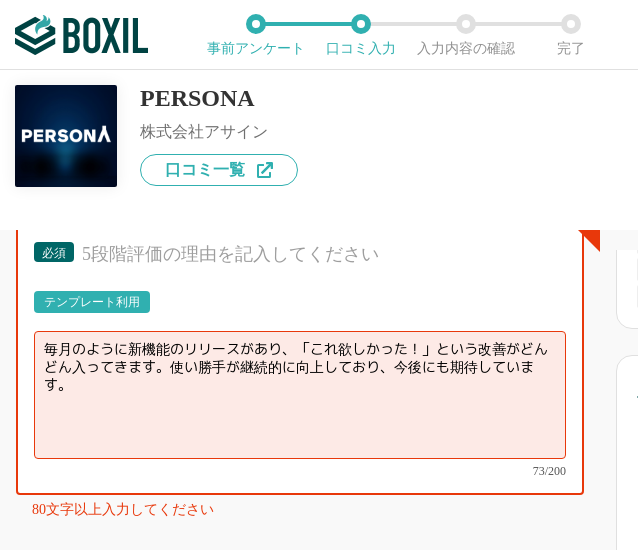 type on "まだまだ使い切れない機能がある" 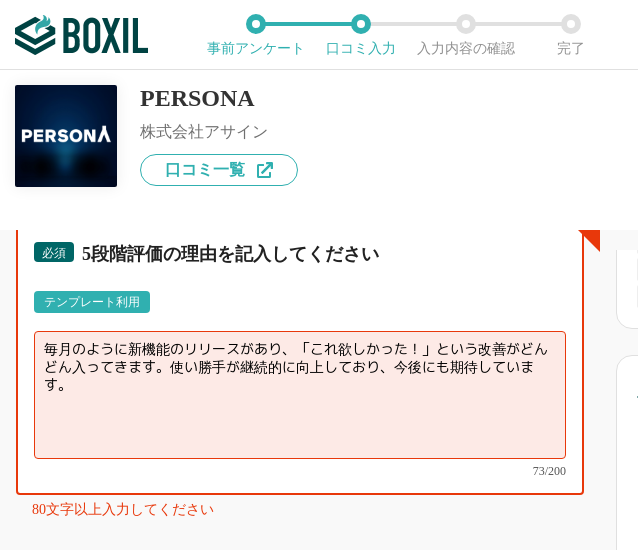click on "毎月のように新機能のリリースがあり、「これ欲しかった！」という改善がどんどん入ってきます。使い勝手が継続的に向上しており、今後にも期待しています。" at bounding box center [300, 395] 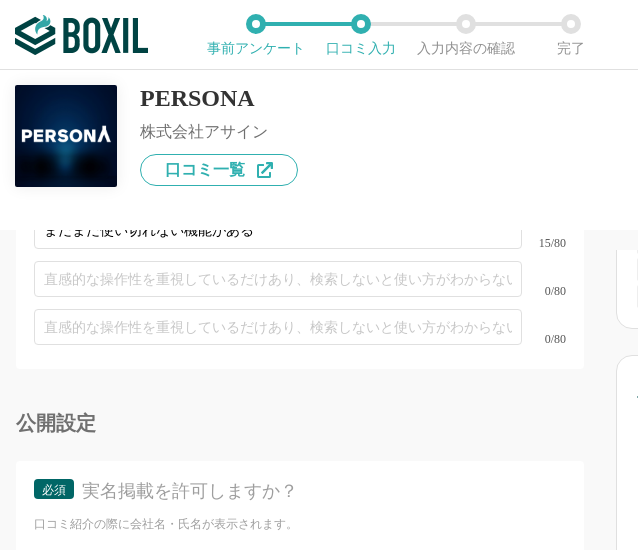 scroll, scrollTop: 6397, scrollLeft: 0, axis: vertical 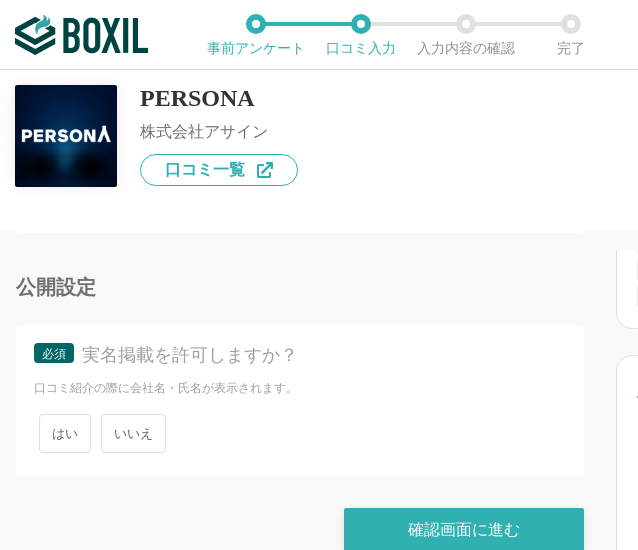 type on "毎月のように新機能のリリースがあり、「これ欲しかった！」という改善がどんどん入ってきます。現に、上げさせていただいた要望も対応いただいております。使い勝手が継続的に向上しており、今後にも期待しています。" 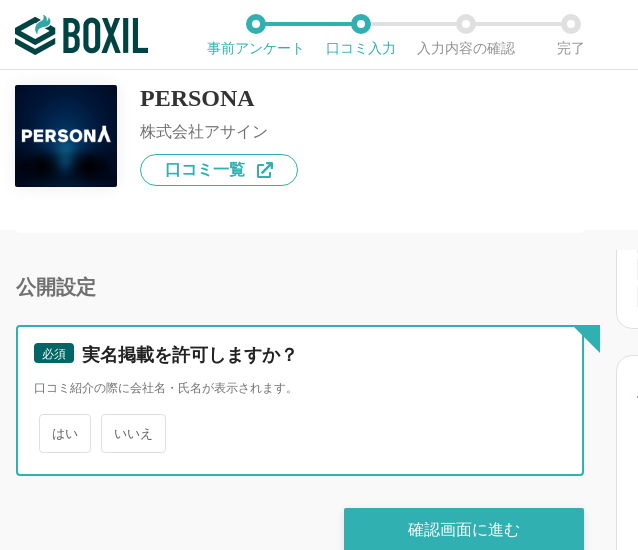 click on "いいえ" at bounding box center [112, 423] 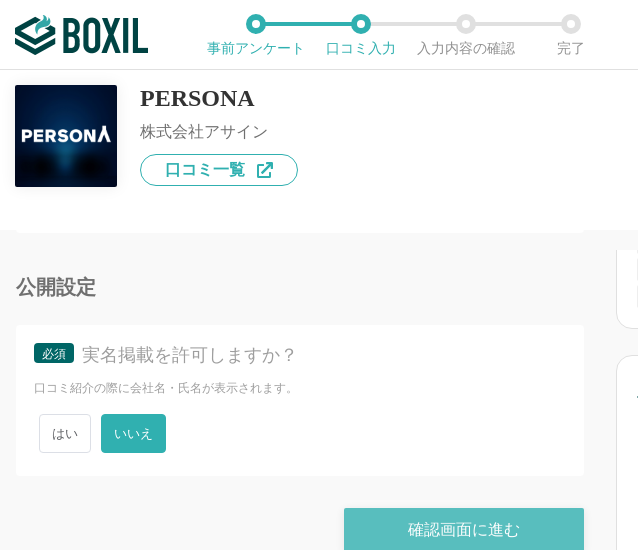 click on "確認画面に進む" at bounding box center [464, 530] 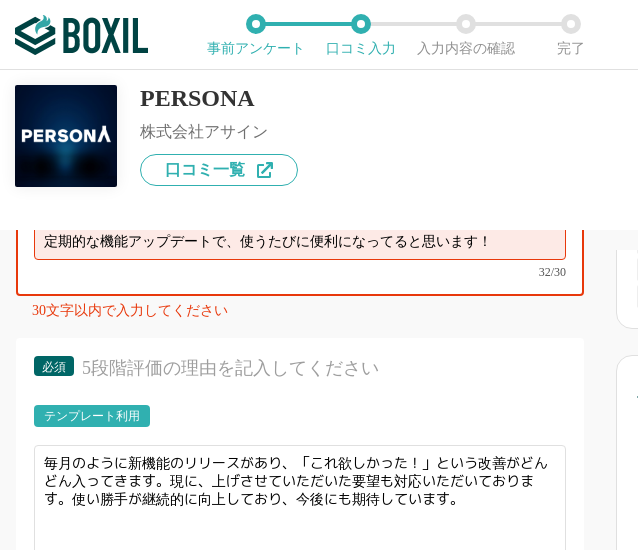 scroll, scrollTop: 4933, scrollLeft: 0, axis: vertical 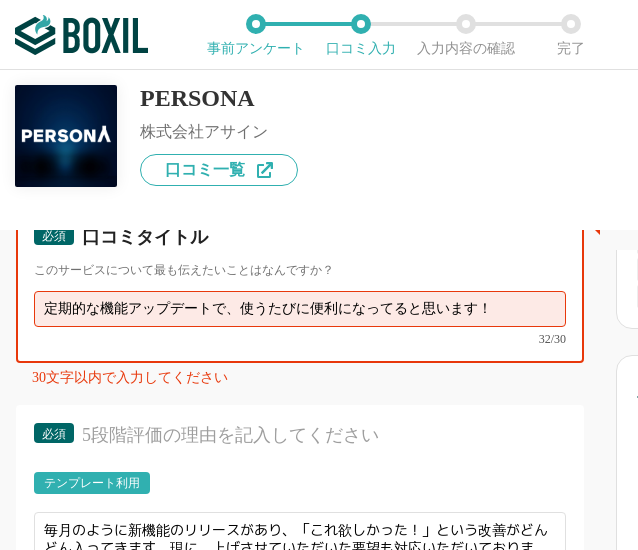 drag, startPoint x: 346, startPoint y: 323, endPoint x: 60, endPoint y: 337, distance: 286.34244 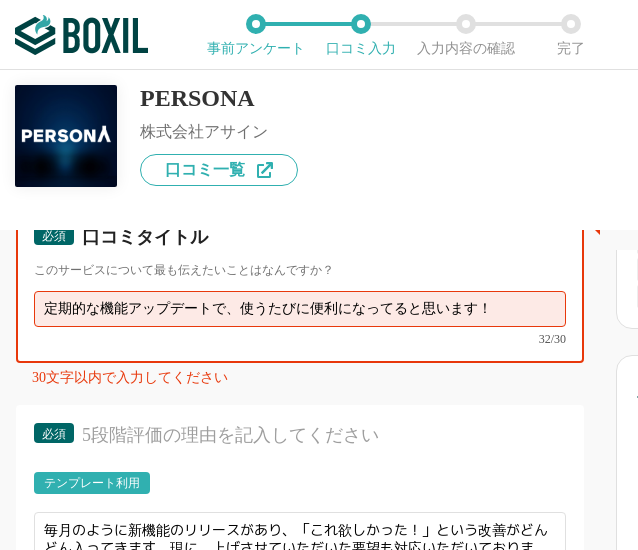 drag, startPoint x: 272, startPoint y: 330, endPoint x: 290, endPoint y: 329, distance: 18.027756 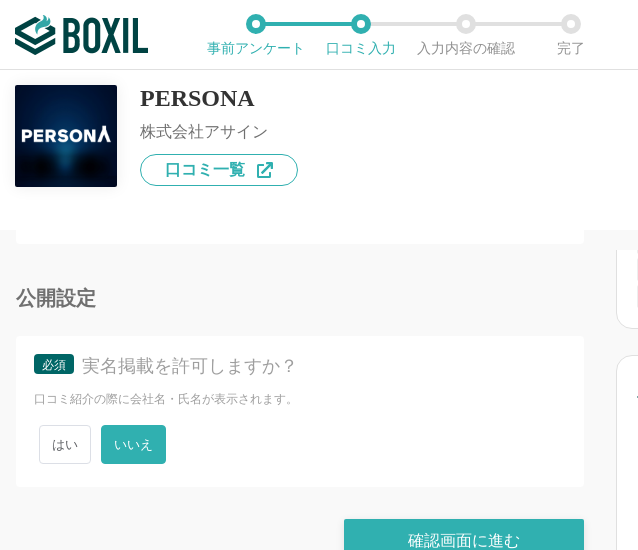 scroll, scrollTop: 6383, scrollLeft: 0, axis: vertical 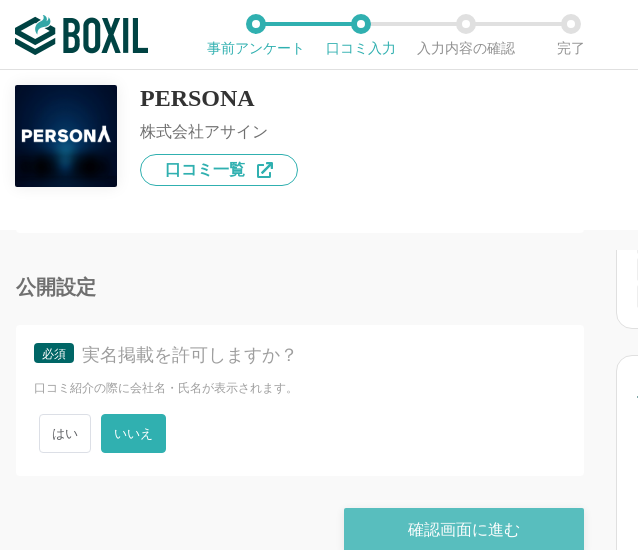 type on "定期的な機能アップデートで、使うたびに便利になっています！" 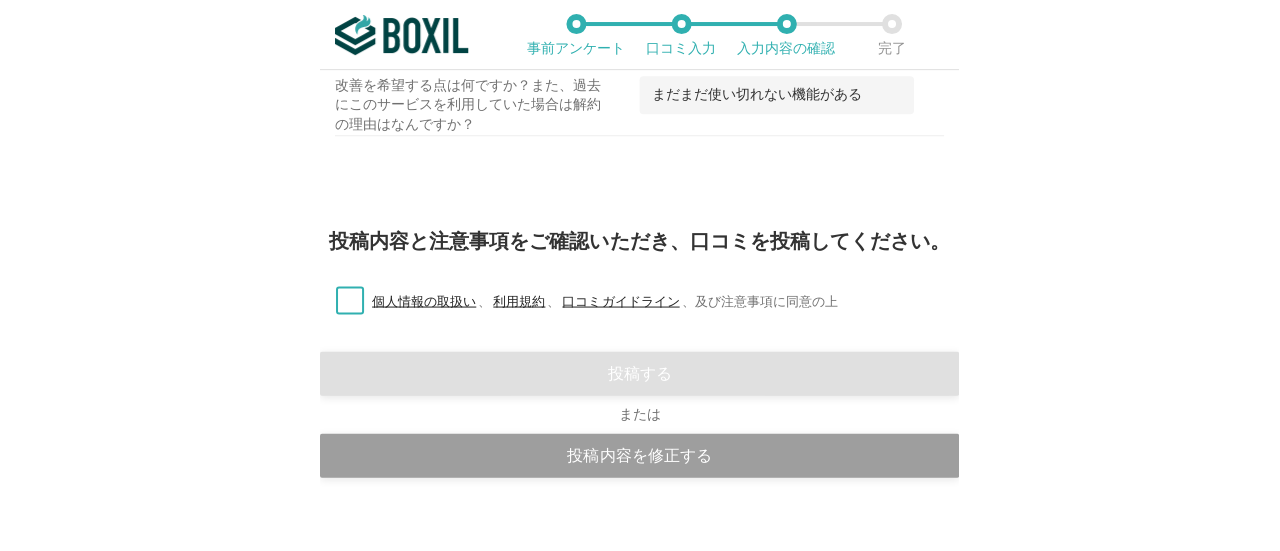 scroll, scrollTop: 2842, scrollLeft: 0, axis: vertical 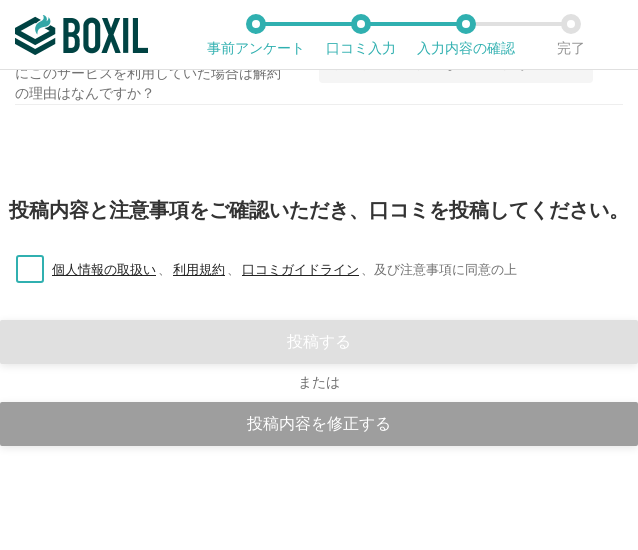 click on "個人情報の取扱い 、 利用規約 、 口コミガイドライン 、 及び注意事項に同意の上" at bounding box center [258, 270] 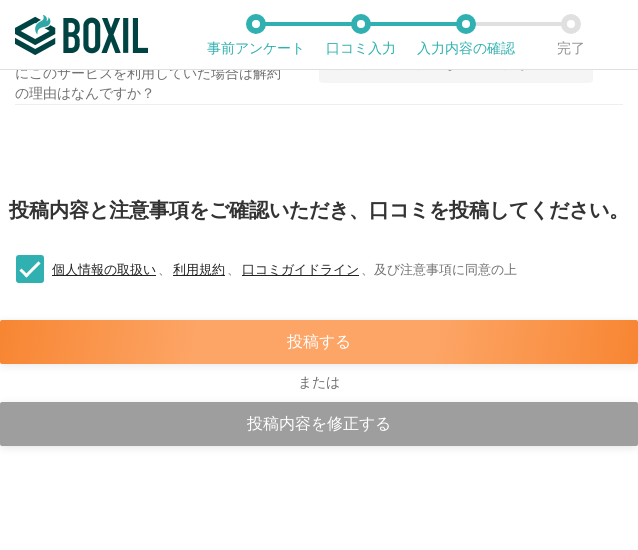 click on "投稿する" at bounding box center [319, 342] 